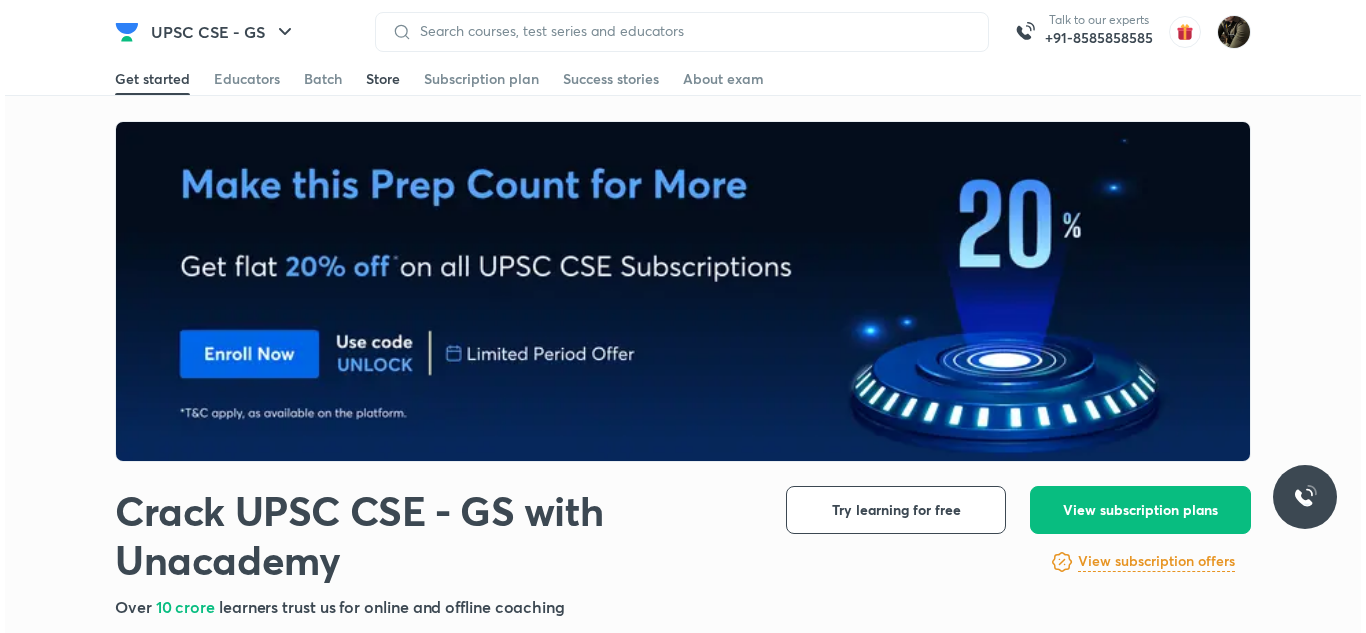 scroll, scrollTop: 0, scrollLeft: 0, axis: both 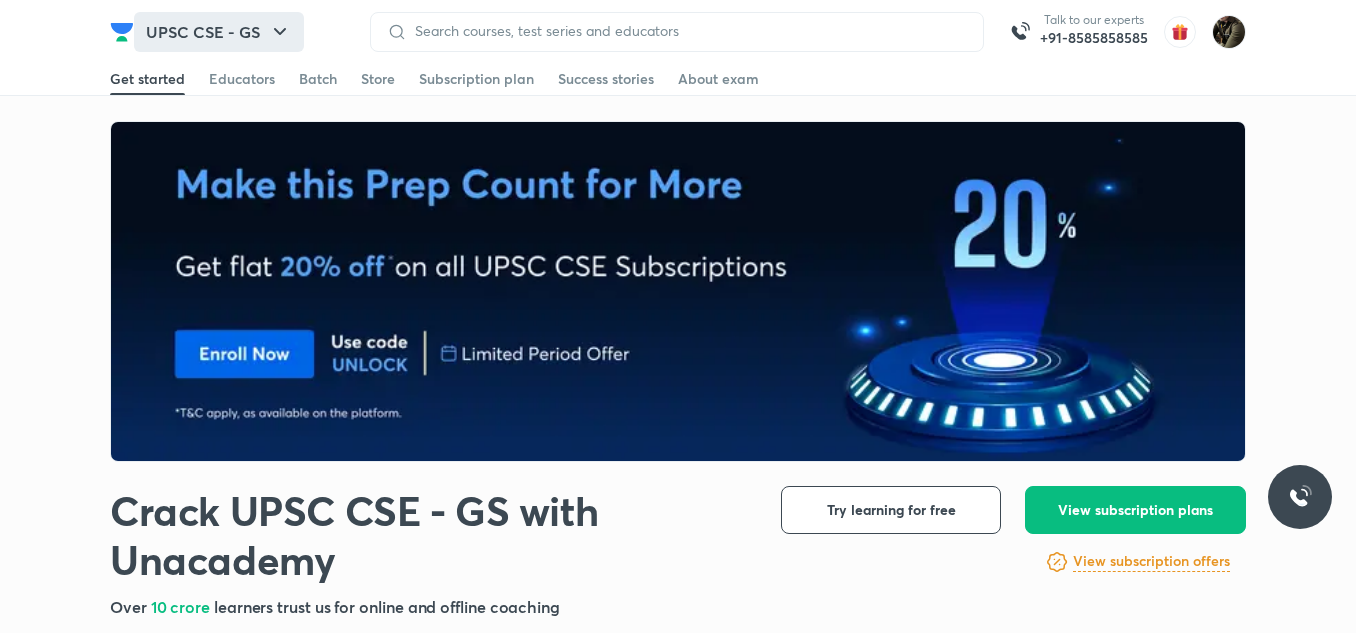 click 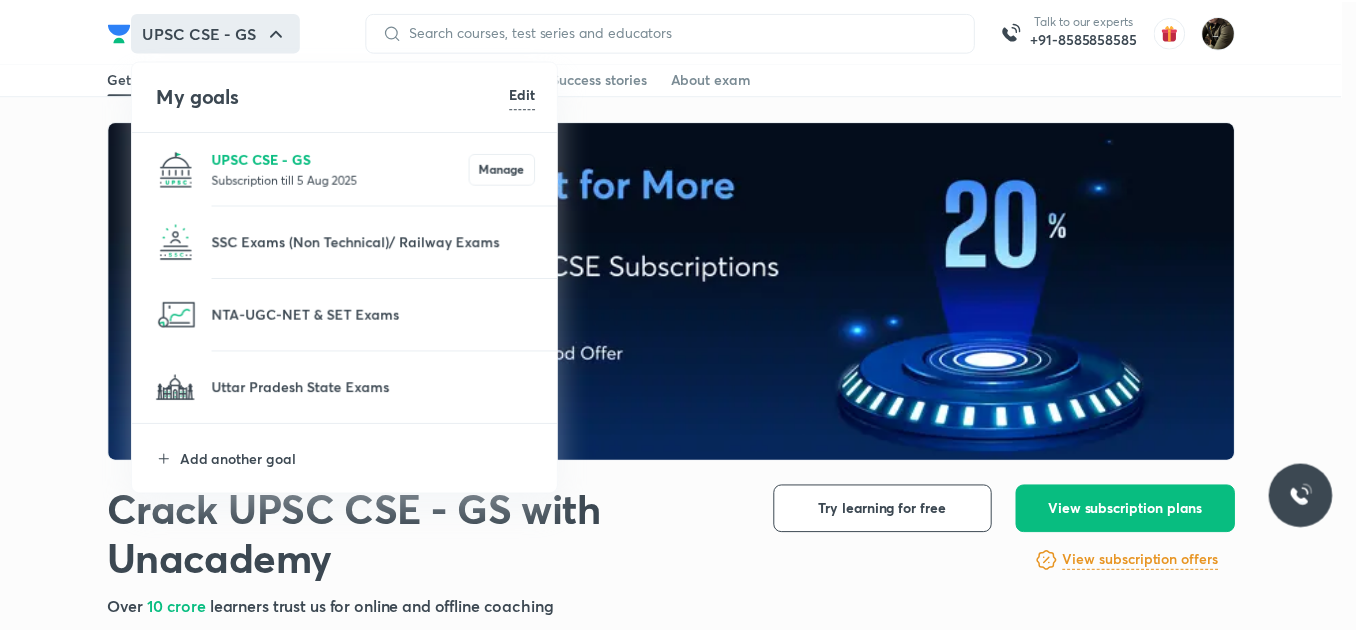 scroll, scrollTop: 0, scrollLeft: 0, axis: both 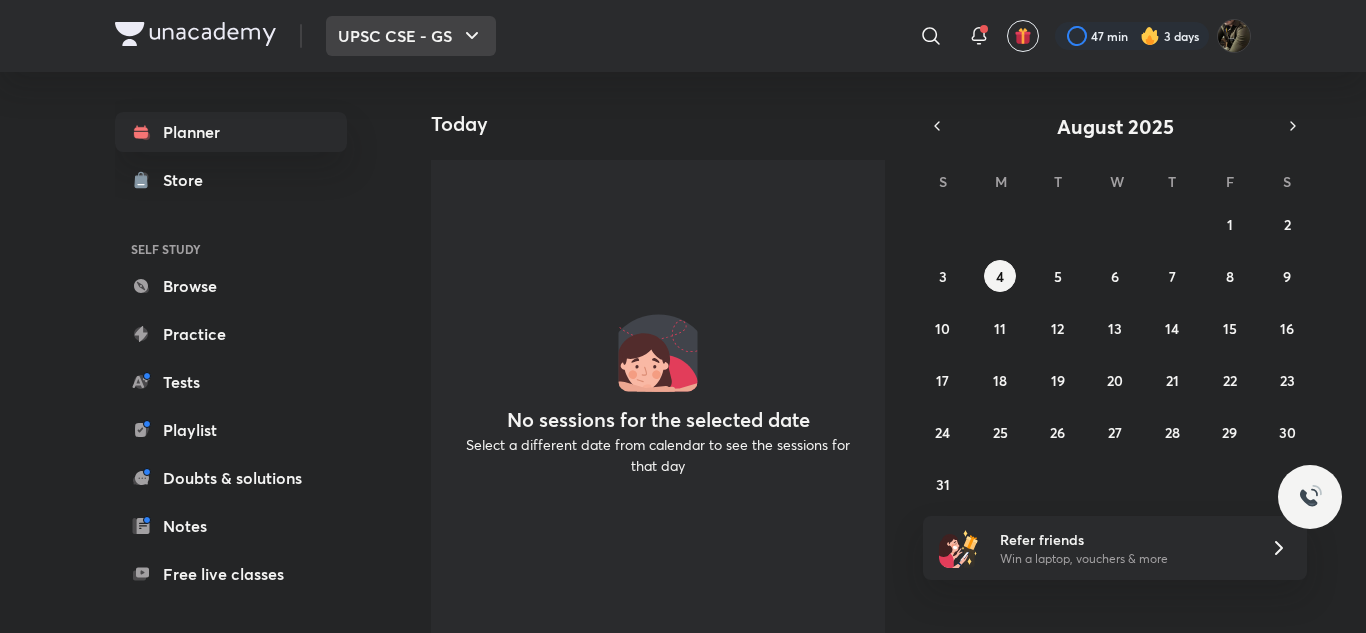 click on "UPSC CSE - GS" at bounding box center [411, 36] 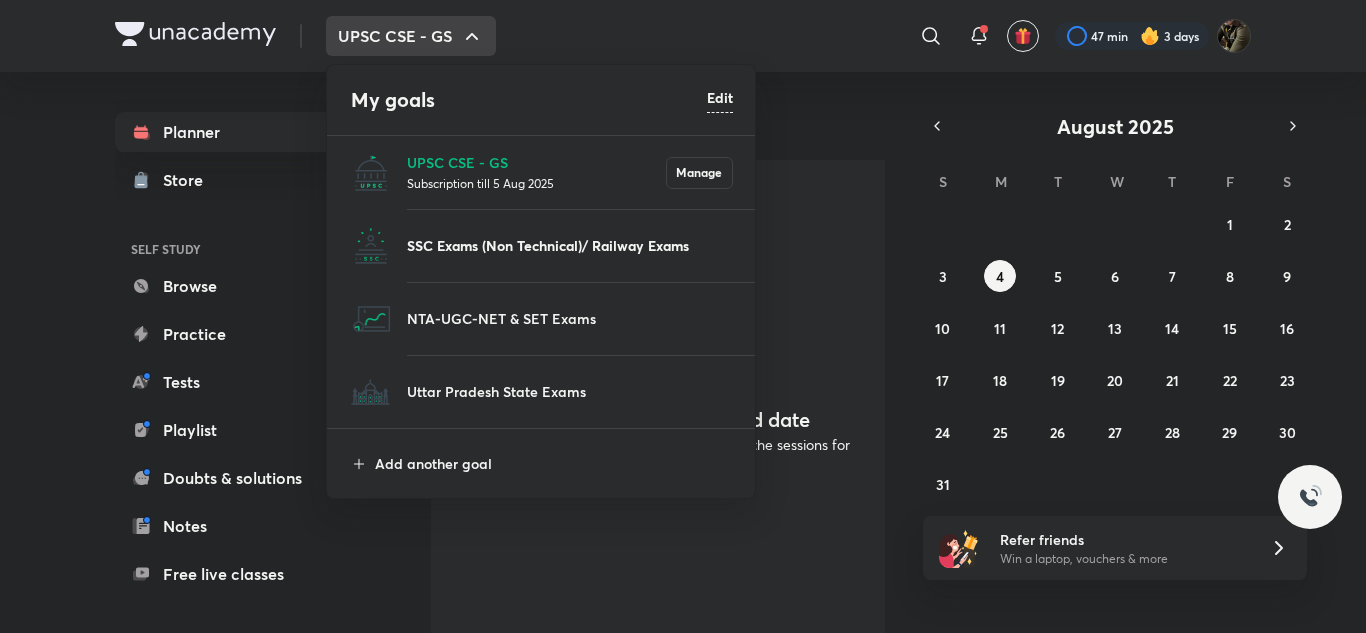 click on "SSC Exams (Non Technical)/ Railway Exams" at bounding box center [570, 245] 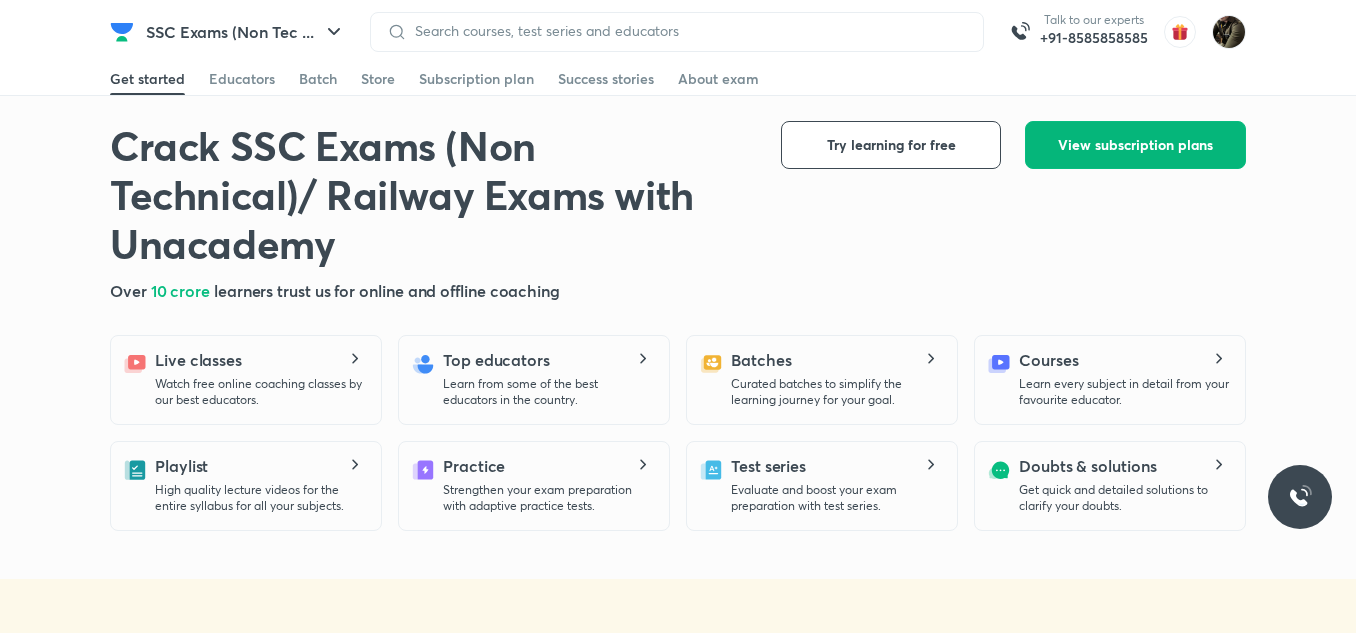 click on "View subscription plans" at bounding box center (1135, 145) 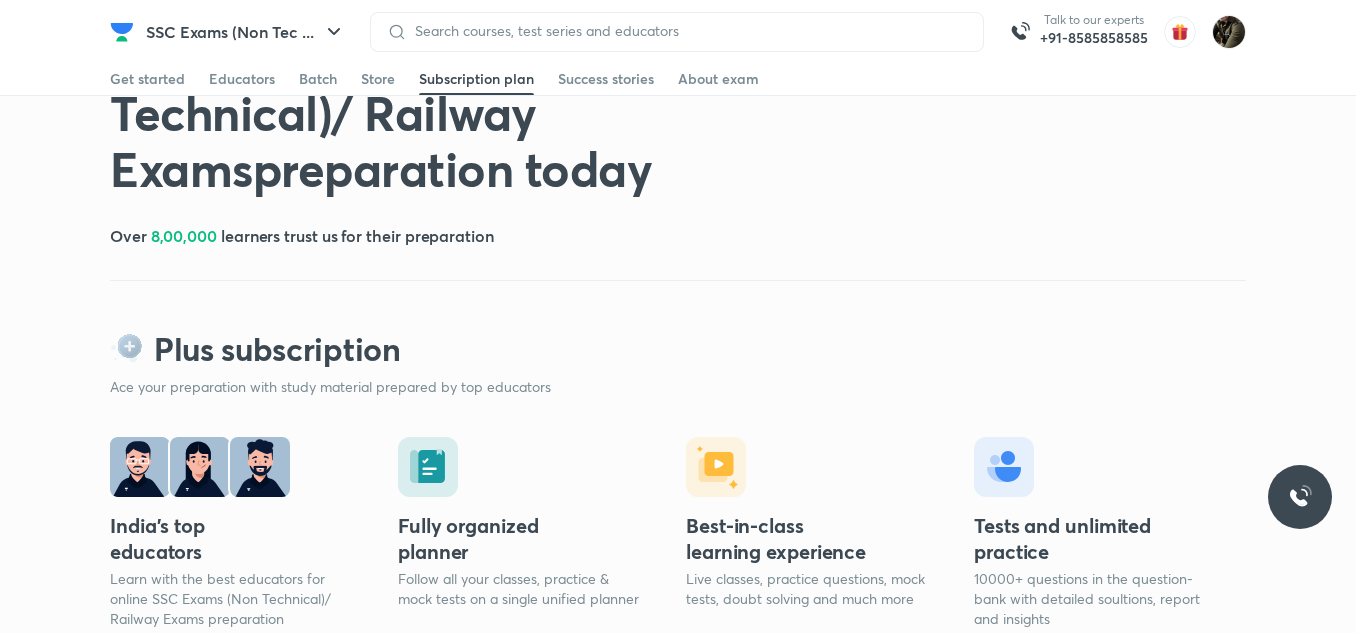 scroll, scrollTop: 140, scrollLeft: 0, axis: vertical 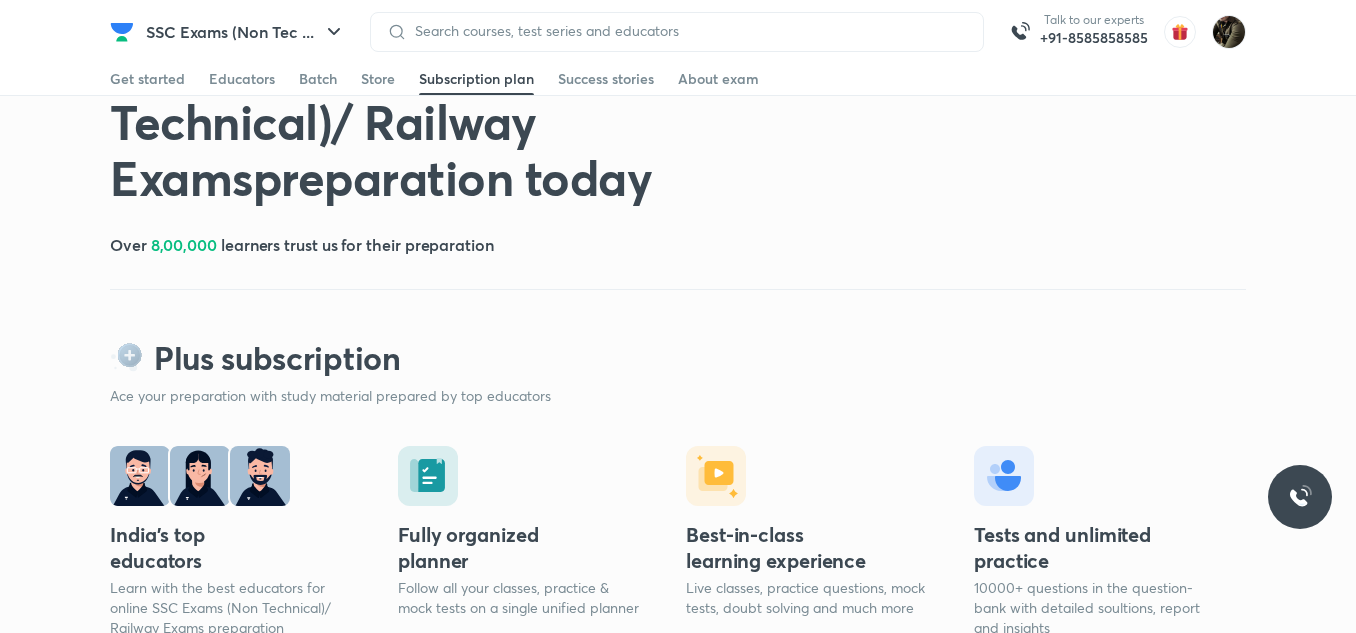 click on "Plus subscription" at bounding box center (277, 358) 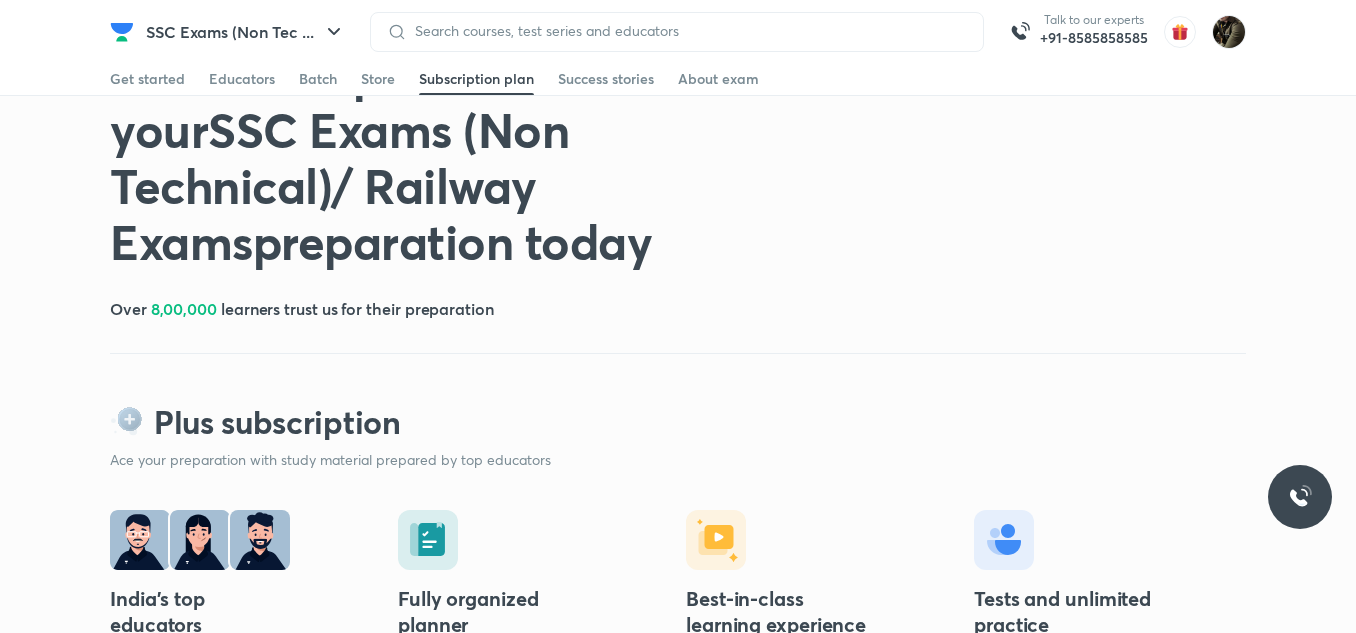 scroll, scrollTop: 0, scrollLeft: 0, axis: both 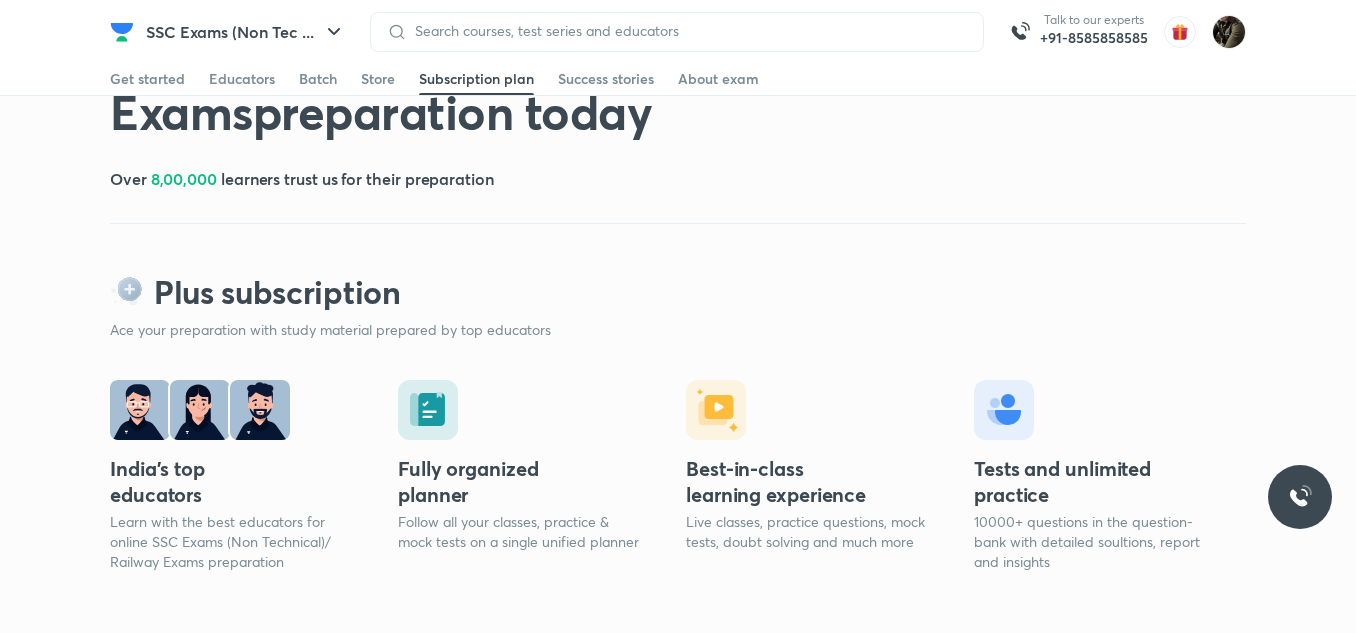 click on "Plus subscription" at bounding box center (678, 292) 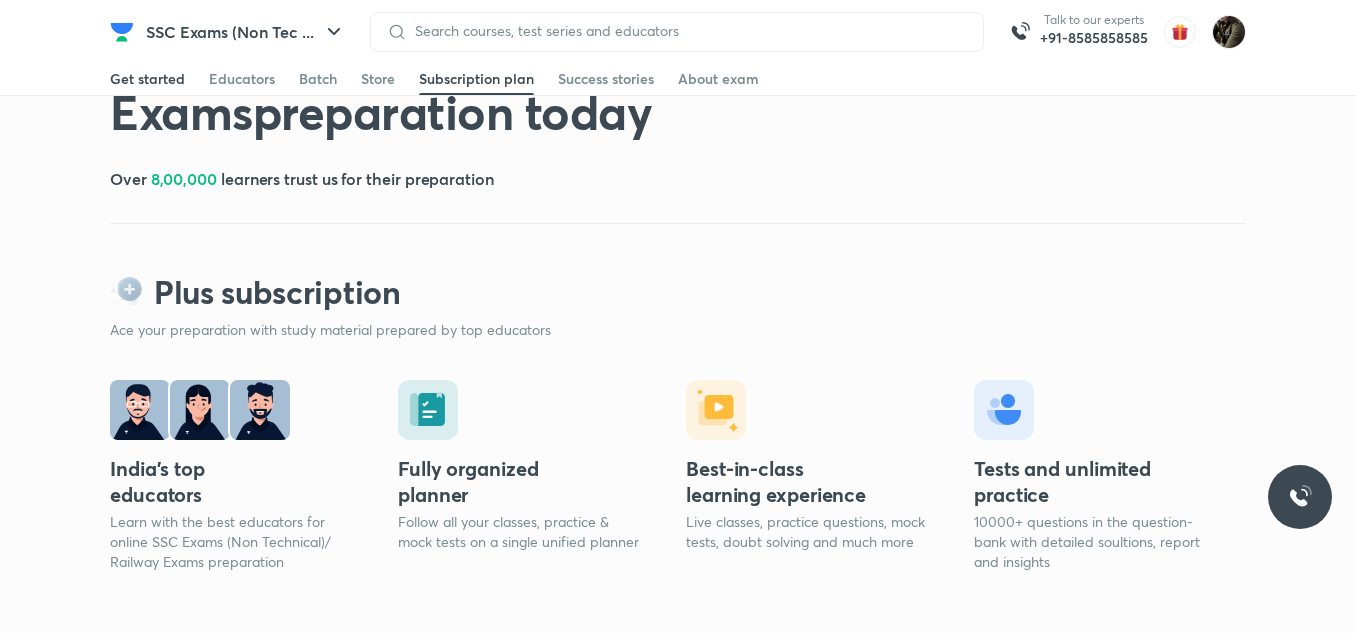 click on "Get started Educators Batch Store Subscription plan Success stories About exam" at bounding box center (678, 79) 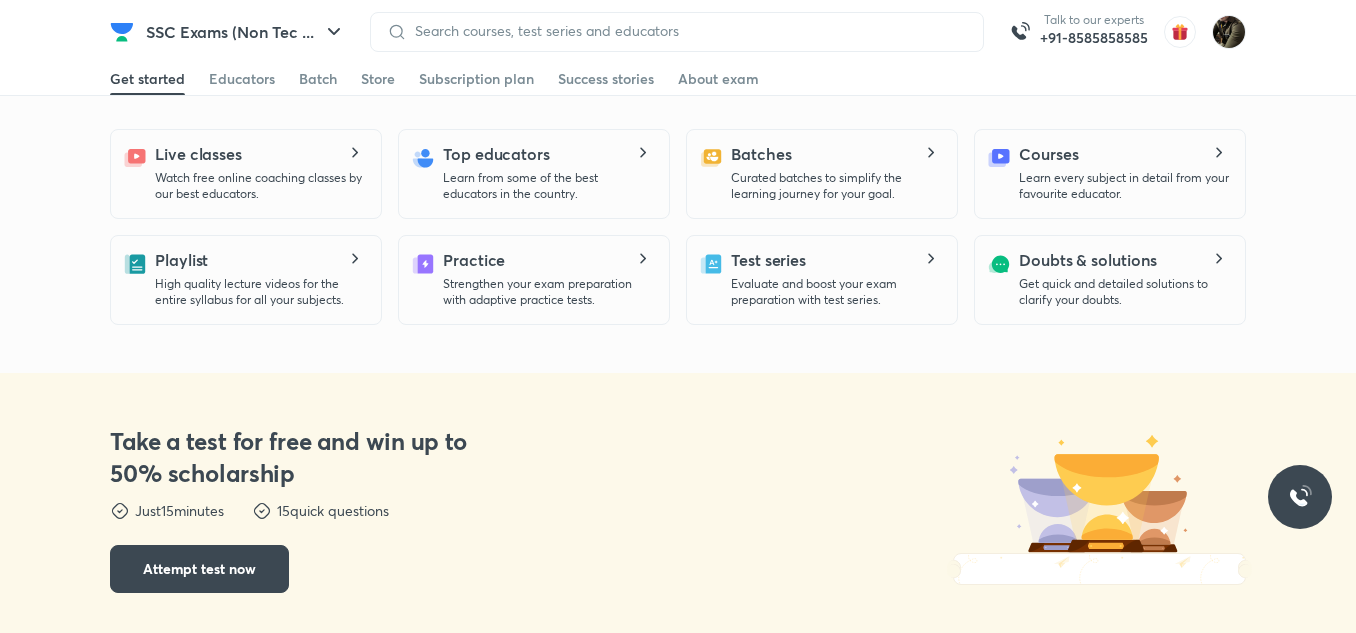 scroll, scrollTop: 0, scrollLeft: 0, axis: both 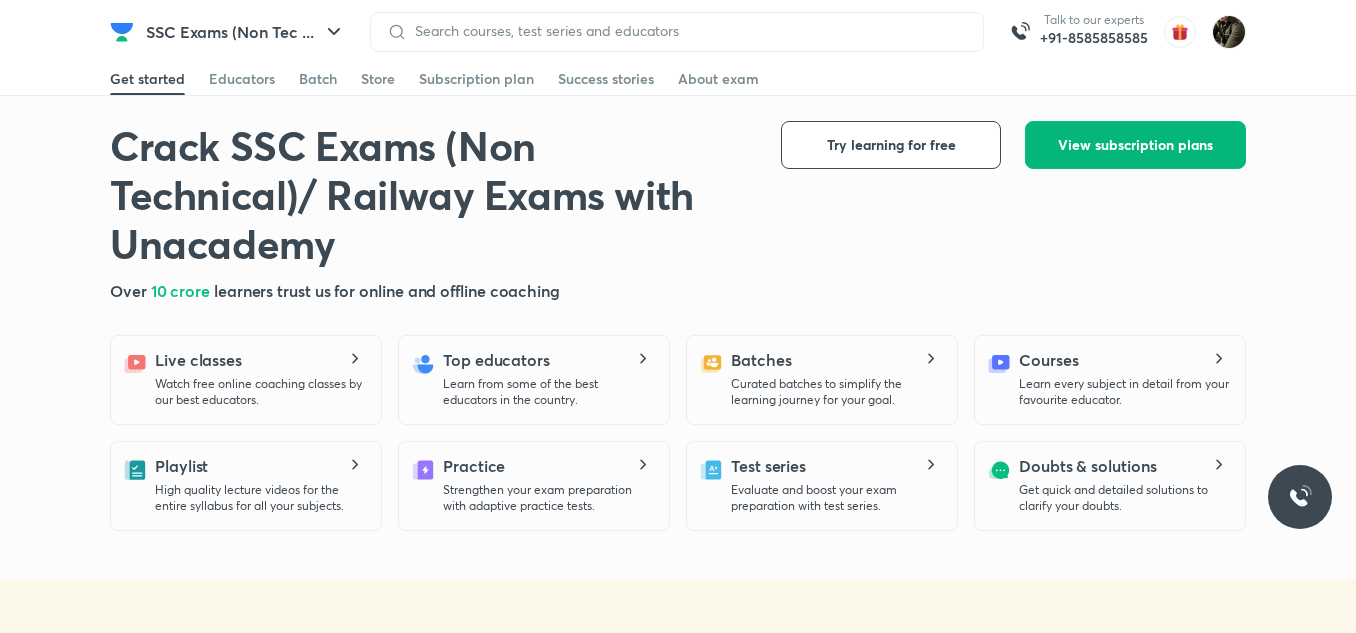 click on "View subscription plans" at bounding box center (1135, 145) 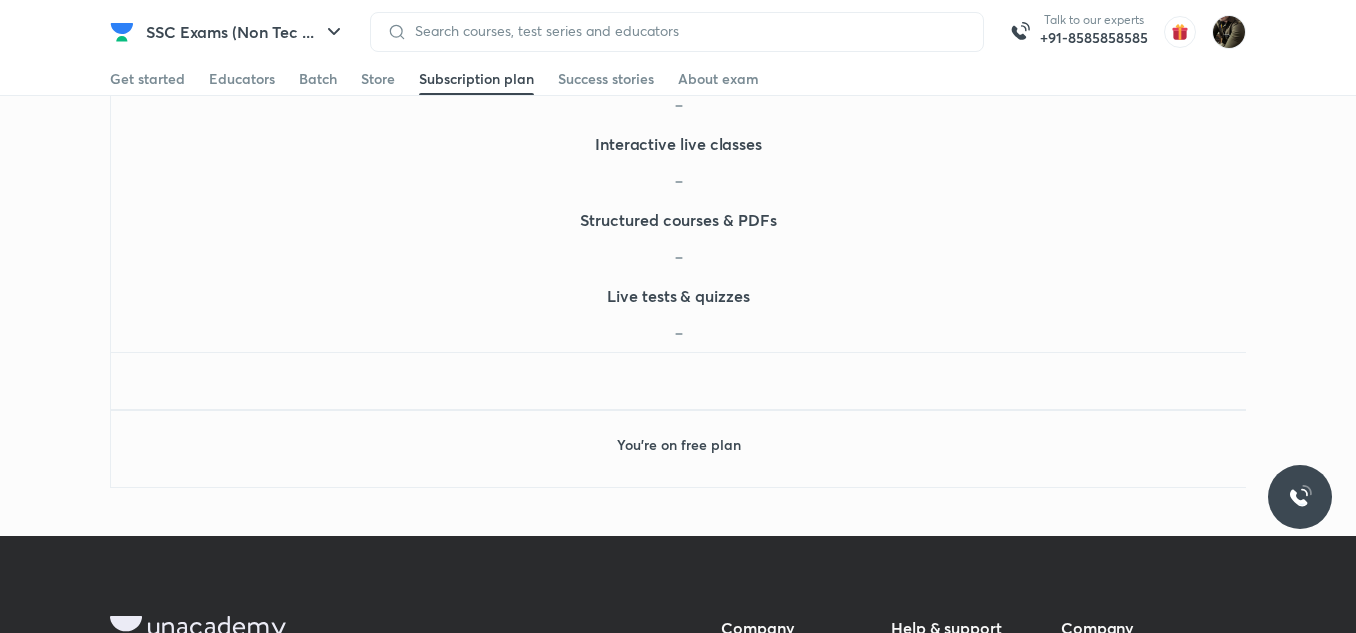 scroll, scrollTop: 1028, scrollLeft: 0, axis: vertical 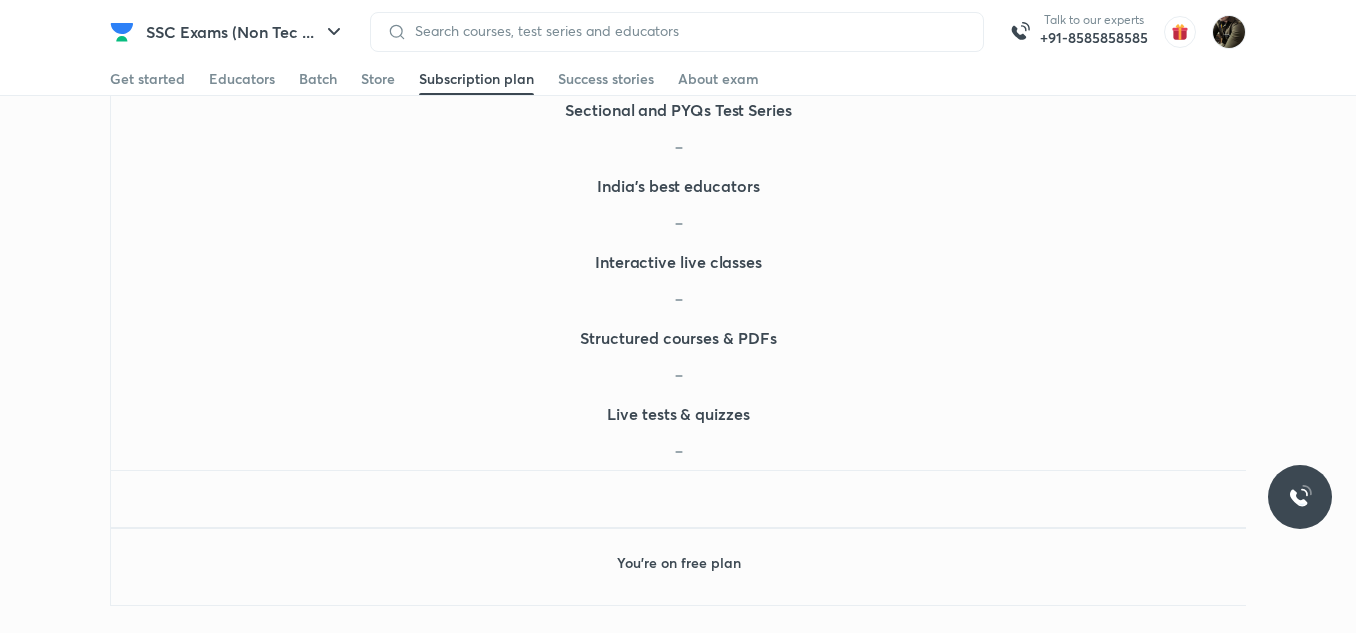 click on "Plus subscription Ace your preparation with study material prepared by top educators India's top educators India's top educators Learn with the best educators for online SSC Exams (Non Technical)/ Railway Exams preparation Fully organized planner Fully organized planner Follow all your classes, practice & mock tests on a single unified planner Best-in-class learning experience Best-in-class learning experience Live classes, practice questions, mock tests, doubt solving and much more Tests and unlimited practice Tests and unlimited practice 10000+ questions in the question-bank with detailed soultions, report and insights Benefits Free Physical Notes Full-Length Test Series Sectional and PYQs Test Series India's best educators Interactive live classes Structured courses & PDFs Live tests & quizzes You’re on free plan" at bounding box center [678, 28] 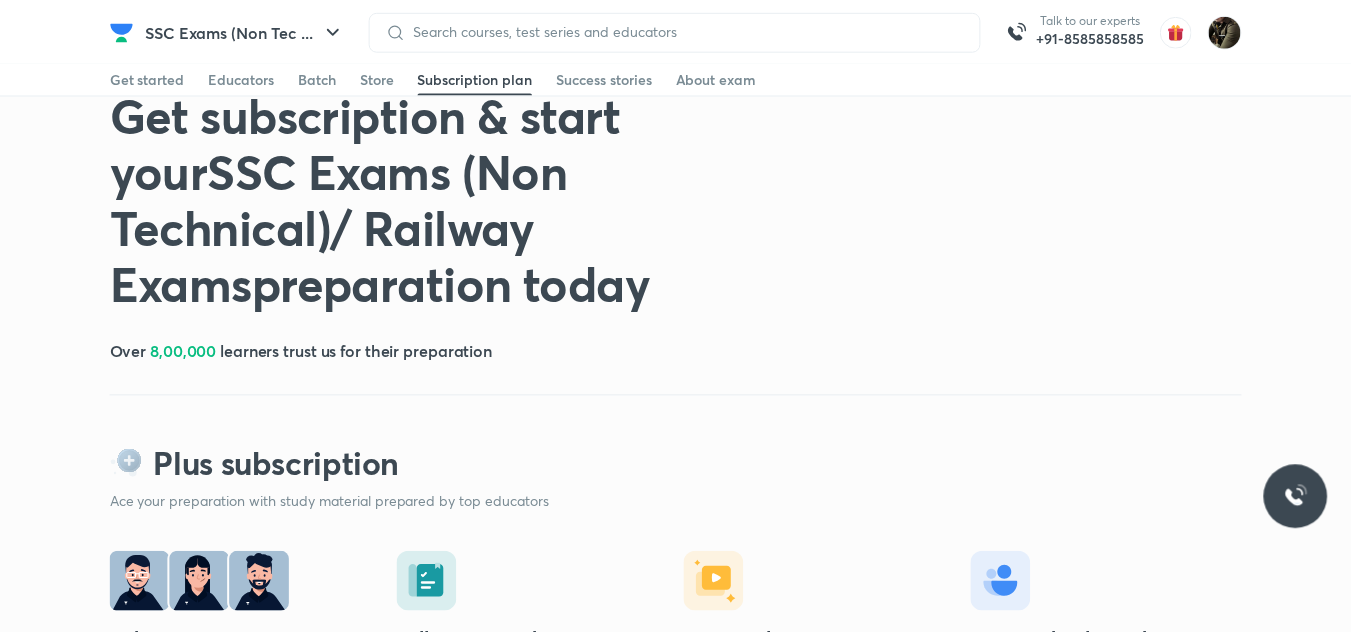scroll, scrollTop: 0, scrollLeft: 0, axis: both 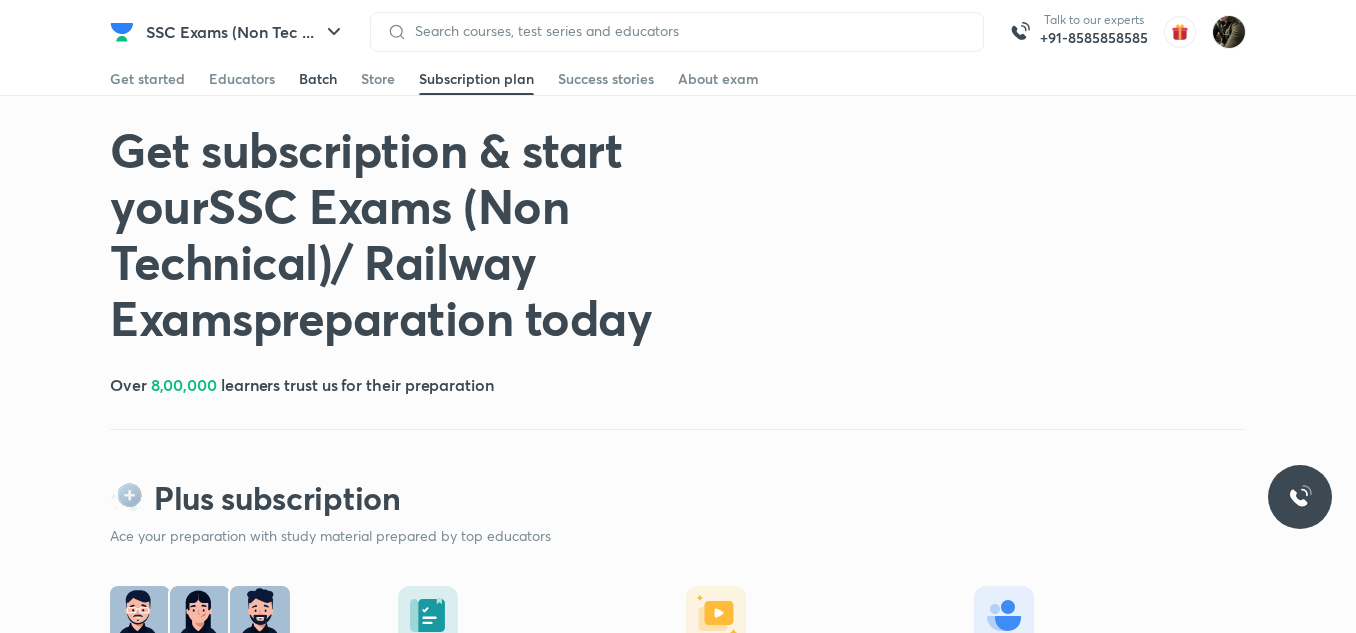 click on "Batch" at bounding box center (318, 79) 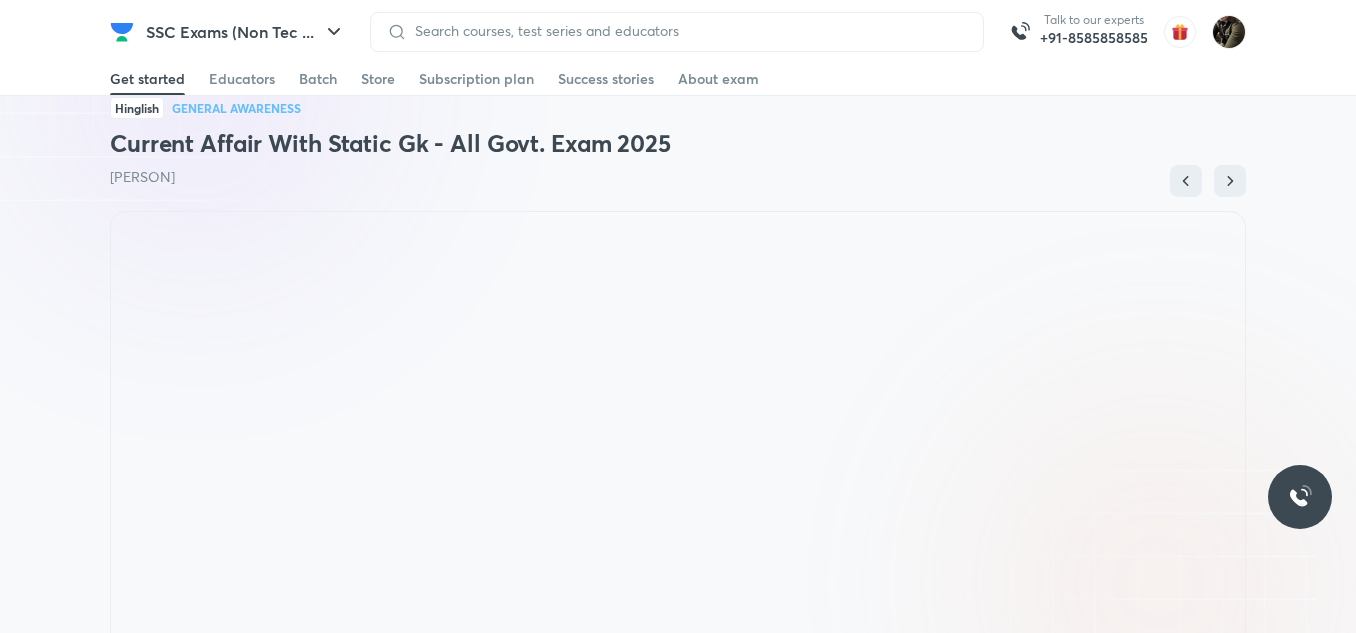 scroll, scrollTop: 3591, scrollLeft: 0, axis: vertical 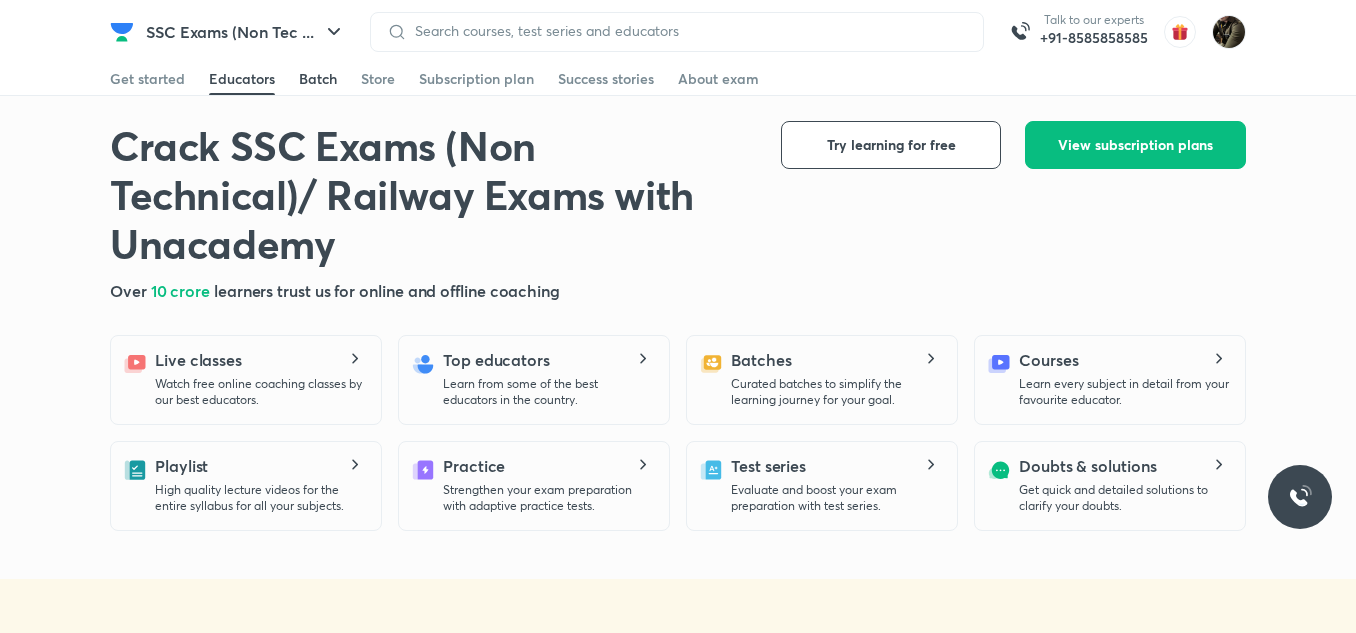 click on "Batch" at bounding box center [318, 79] 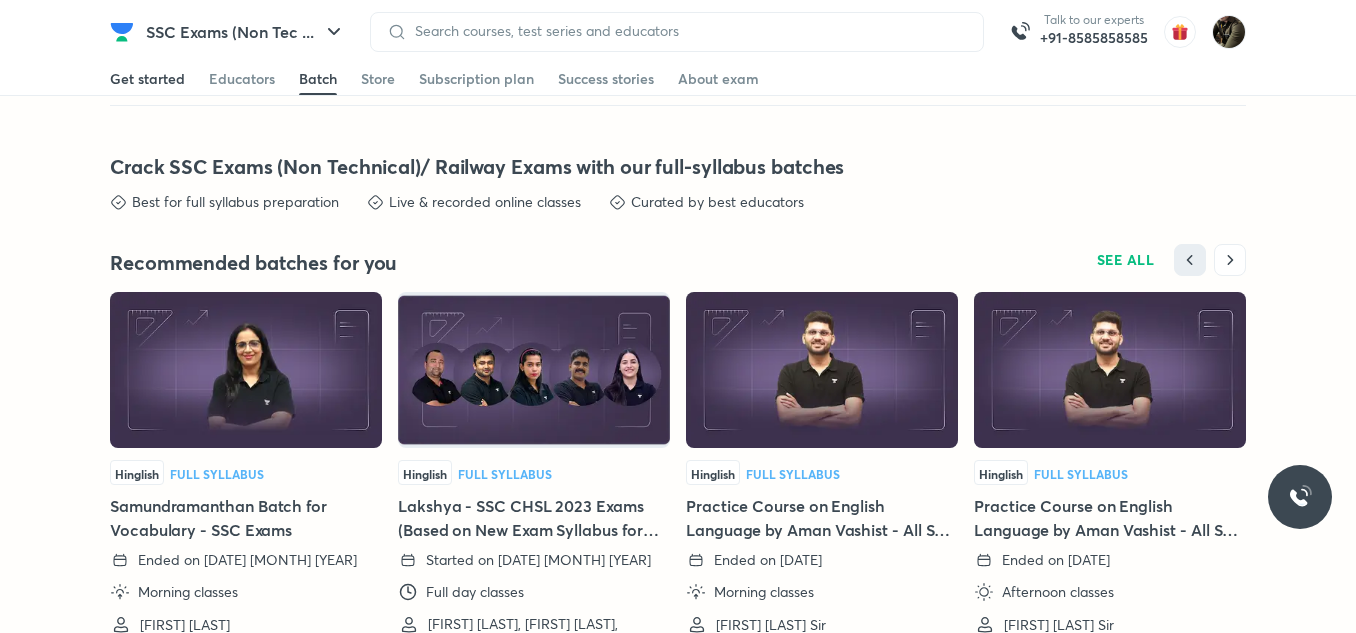 scroll, scrollTop: 3645, scrollLeft: 0, axis: vertical 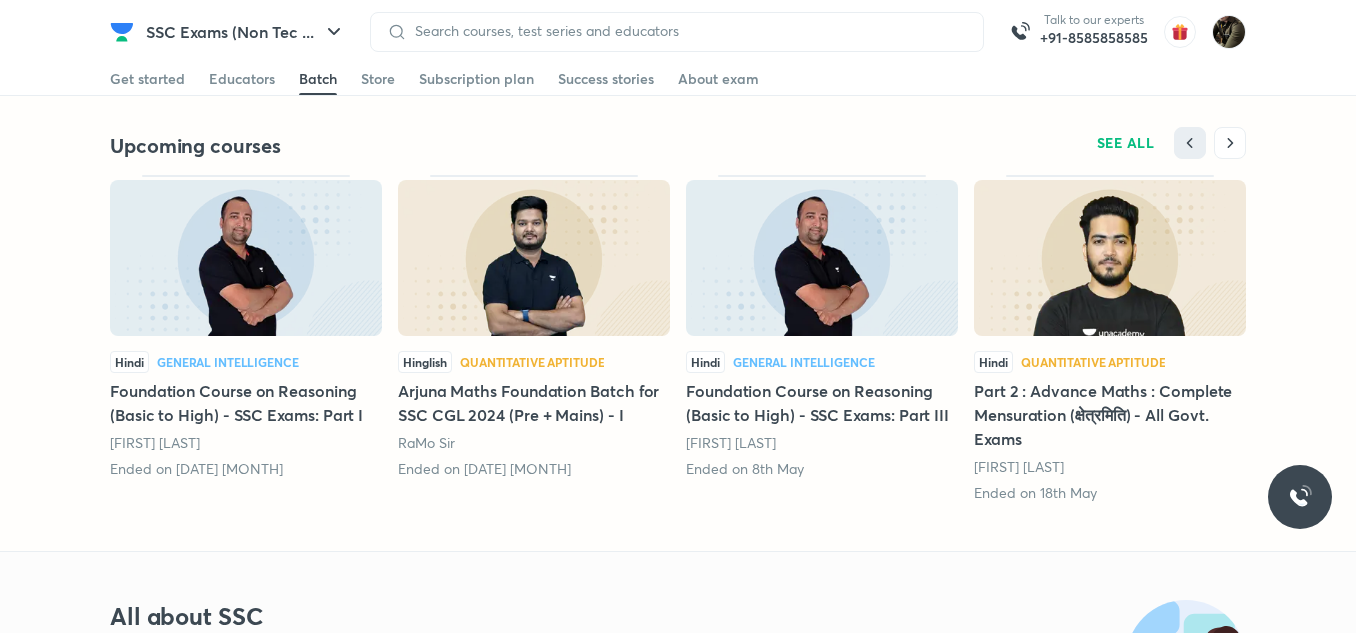 click on "Arjuna Maths Foundation Batch for SSC CGL 2024 (Pre + Mains) - I" at bounding box center [534, 403] 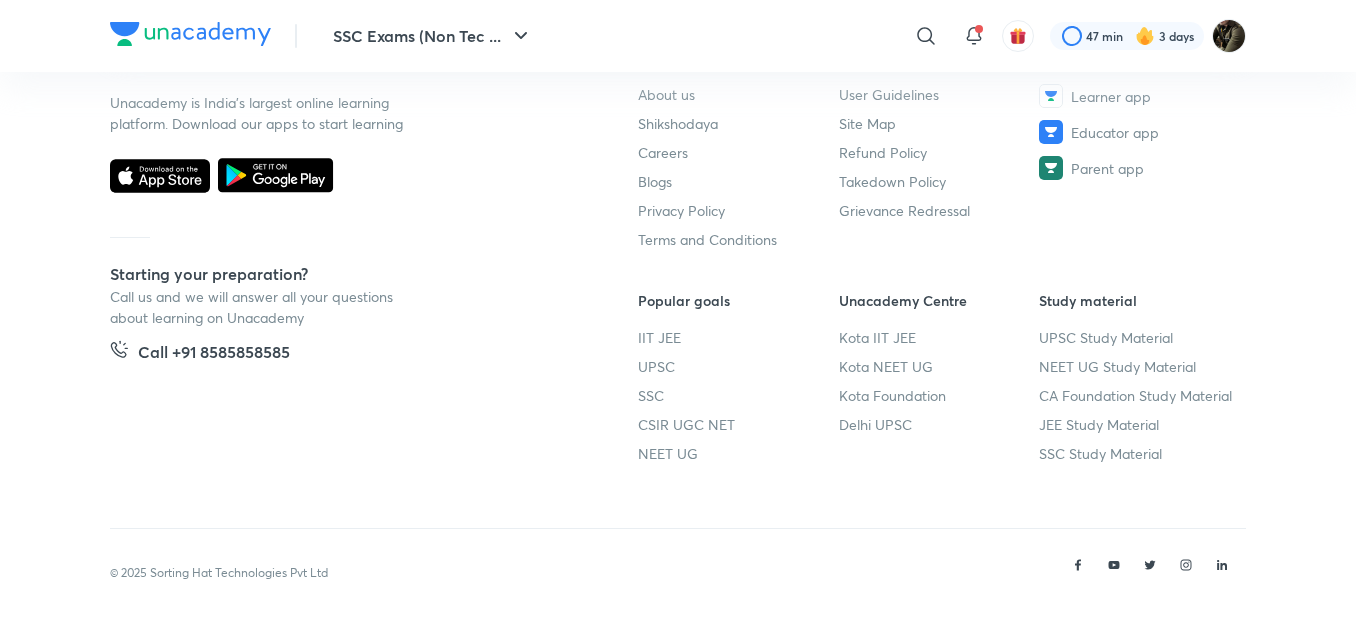 scroll, scrollTop: 0, scrollLeft: 0, axis: both 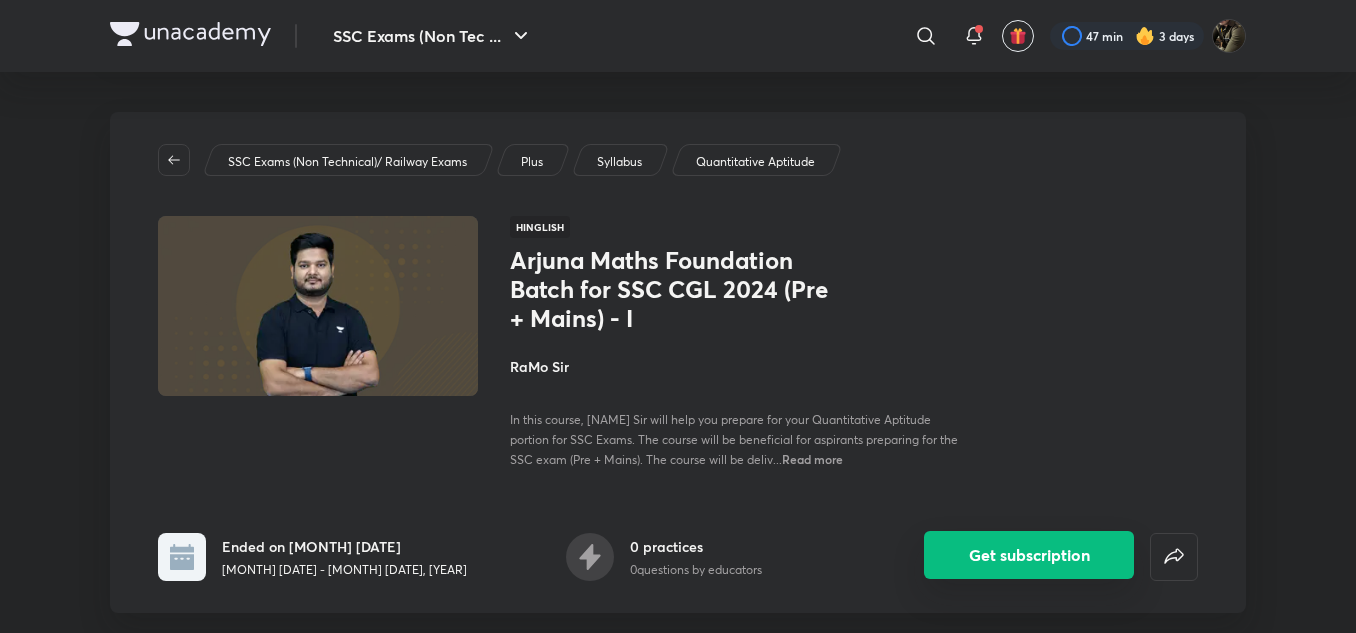 click on "Get subscription" at bounding box center [1029, 555] 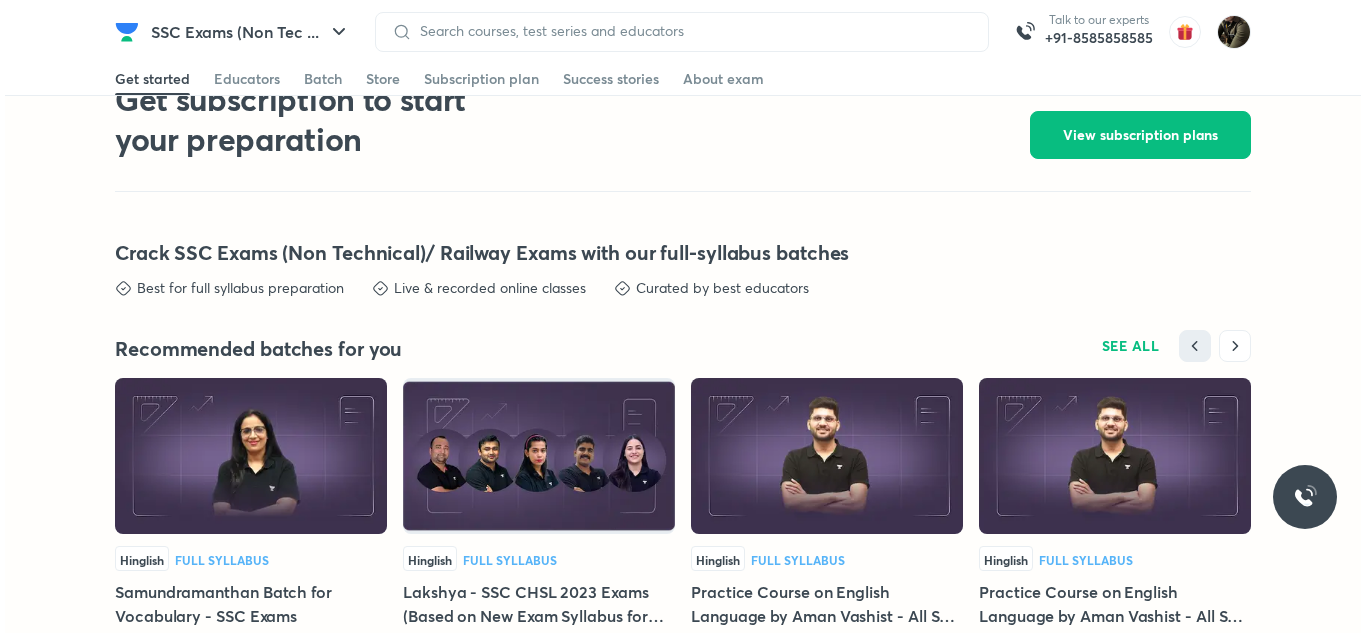 scroll, scrollTop: 3645, scrollLeft: 0, axis: vertical 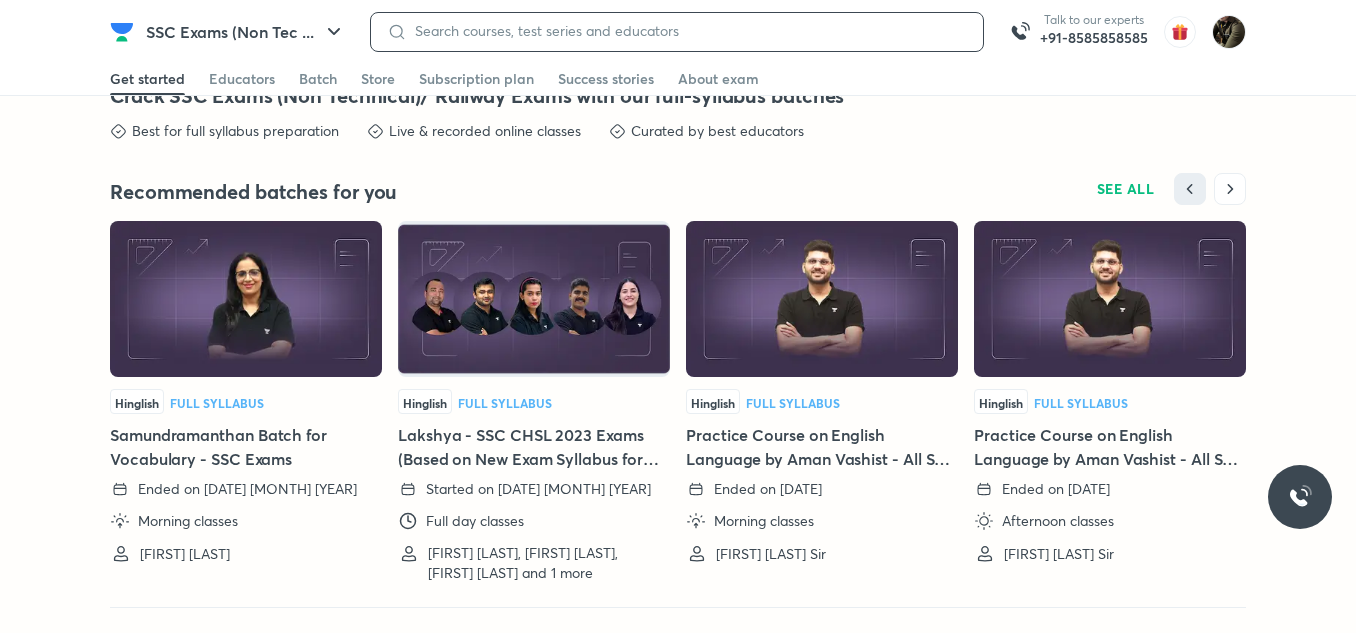 click at bounding box center [687, 31] 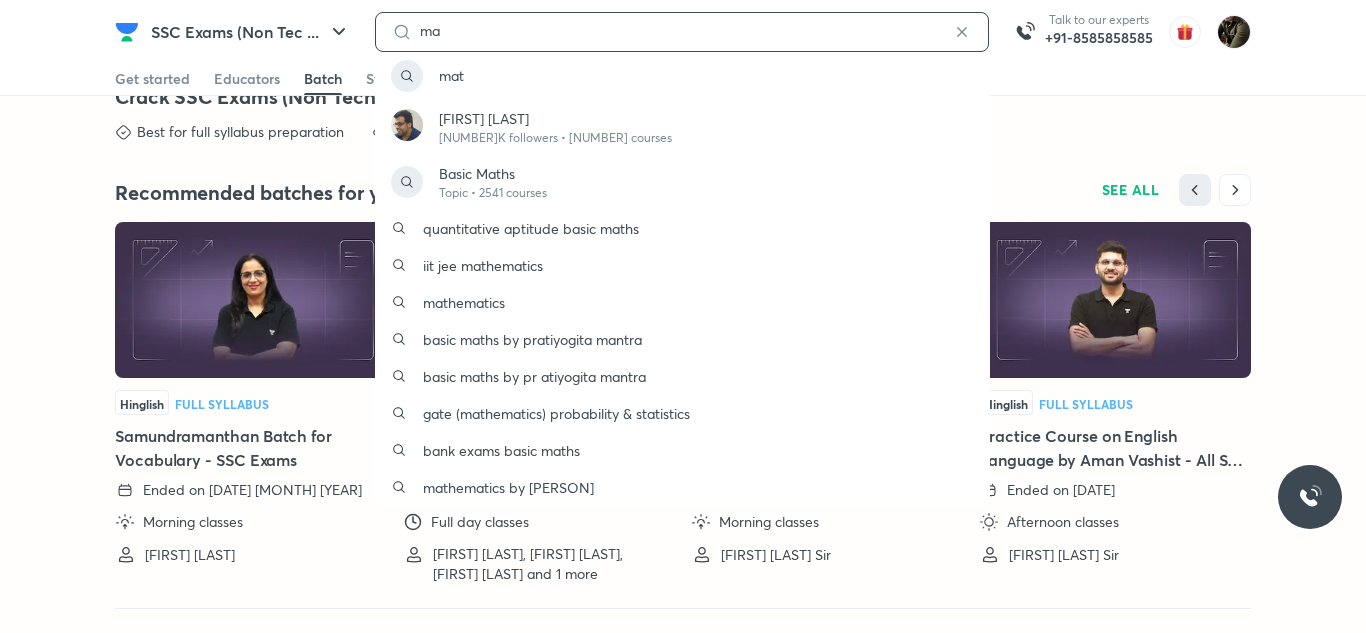 type on "m" 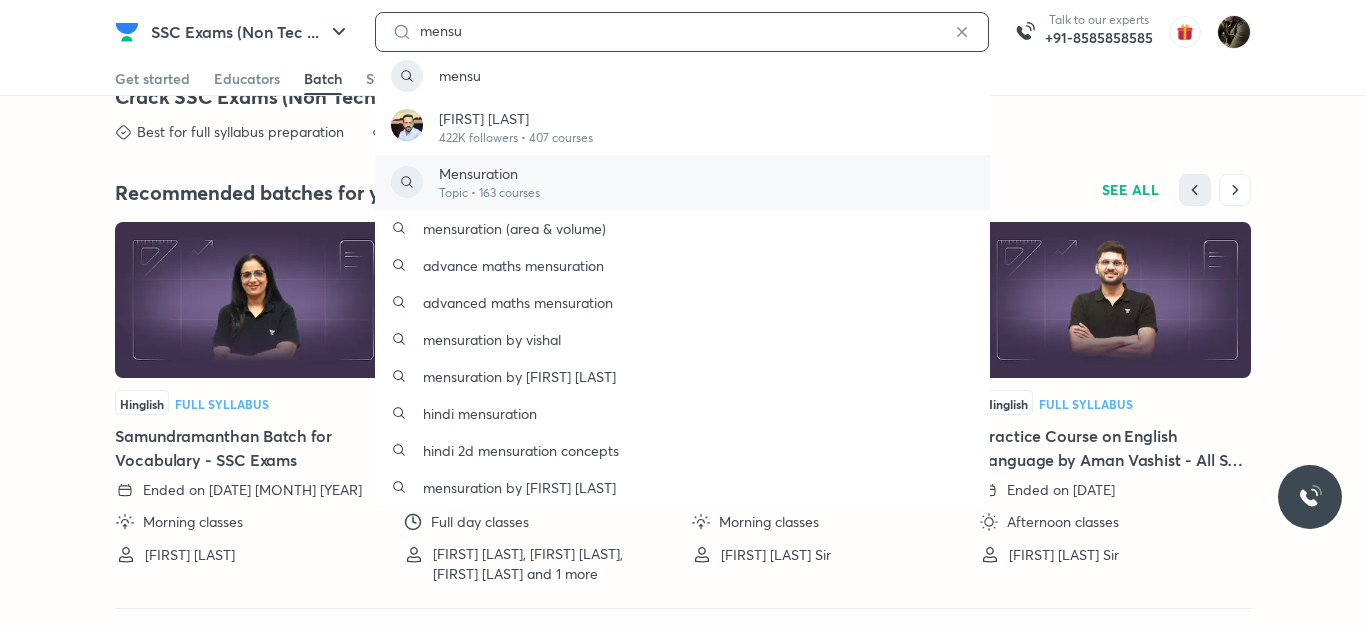type on "mensu" 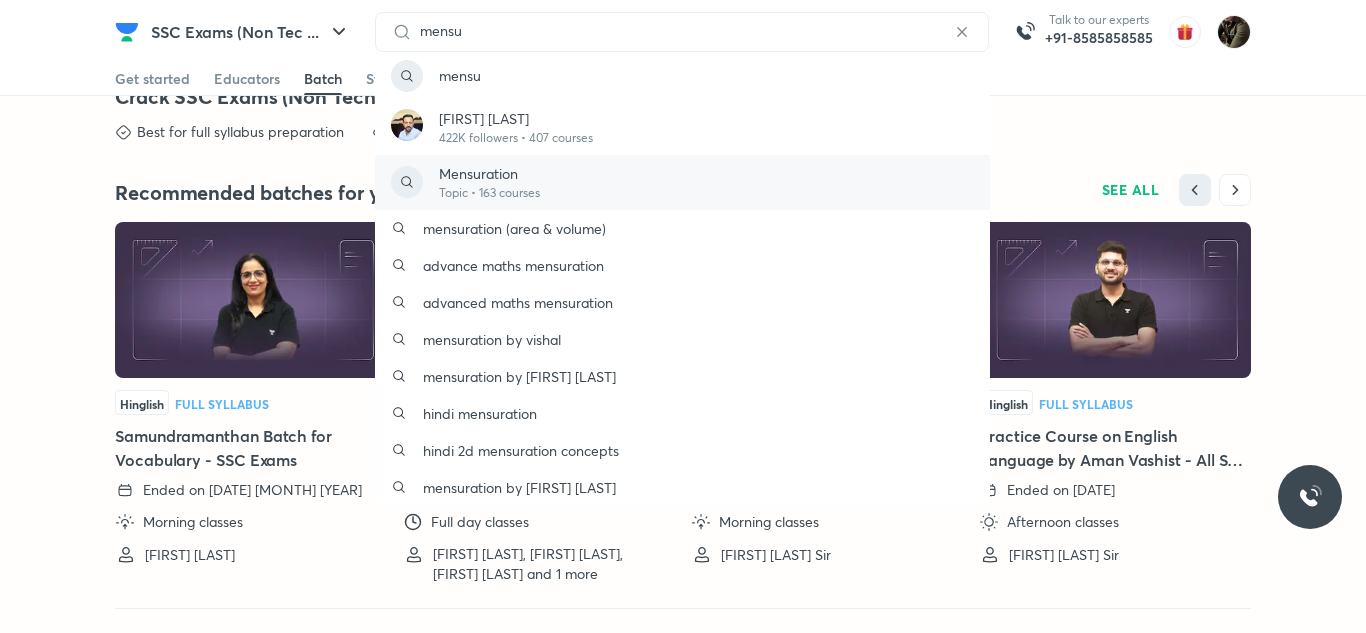 click on "Topic • 163 courses" at bounding box center (489, 193) 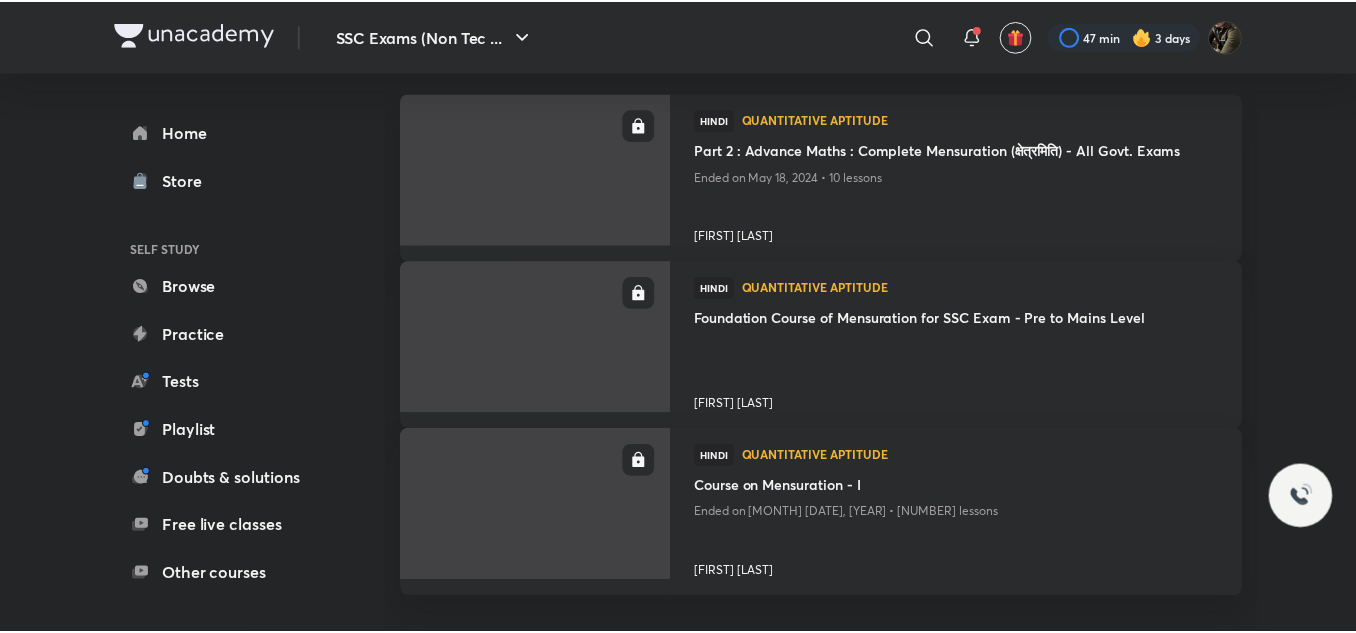scroll, scrollTop: 0, scrollLeft: 0, axis: both 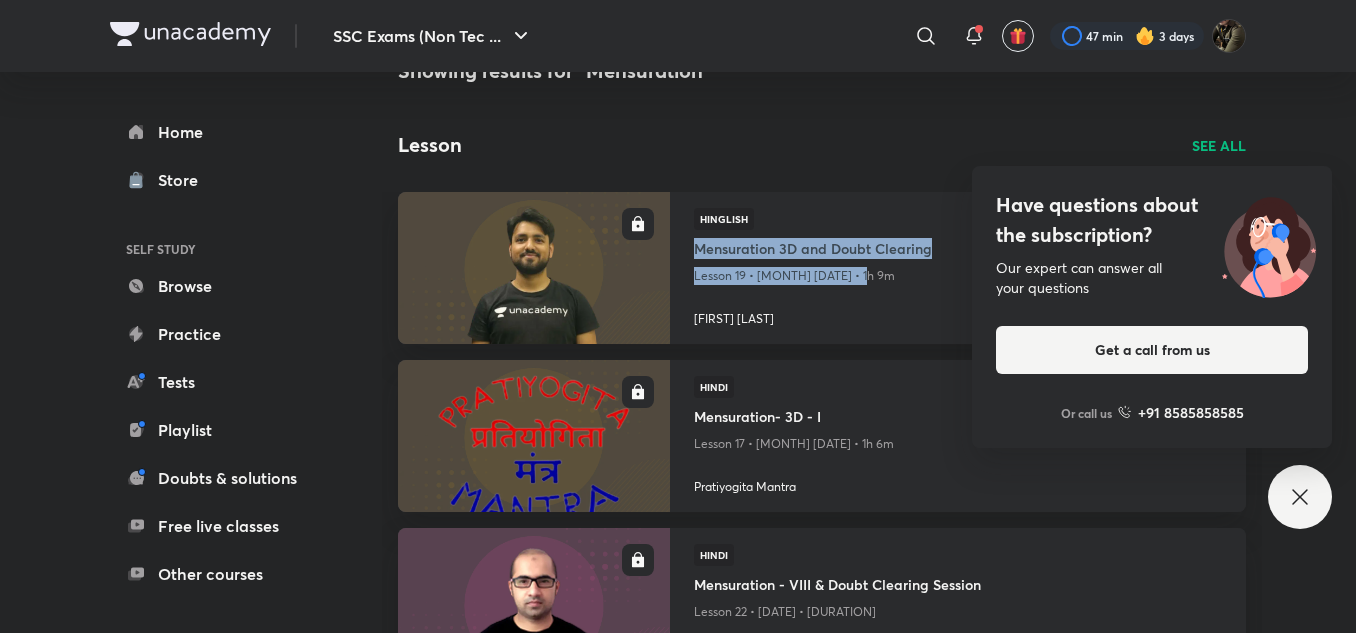 drag, startPoint x: 1343, startPoint y: 224, endPoint x: 1352, endPoint y: 275, distance: 51.78803 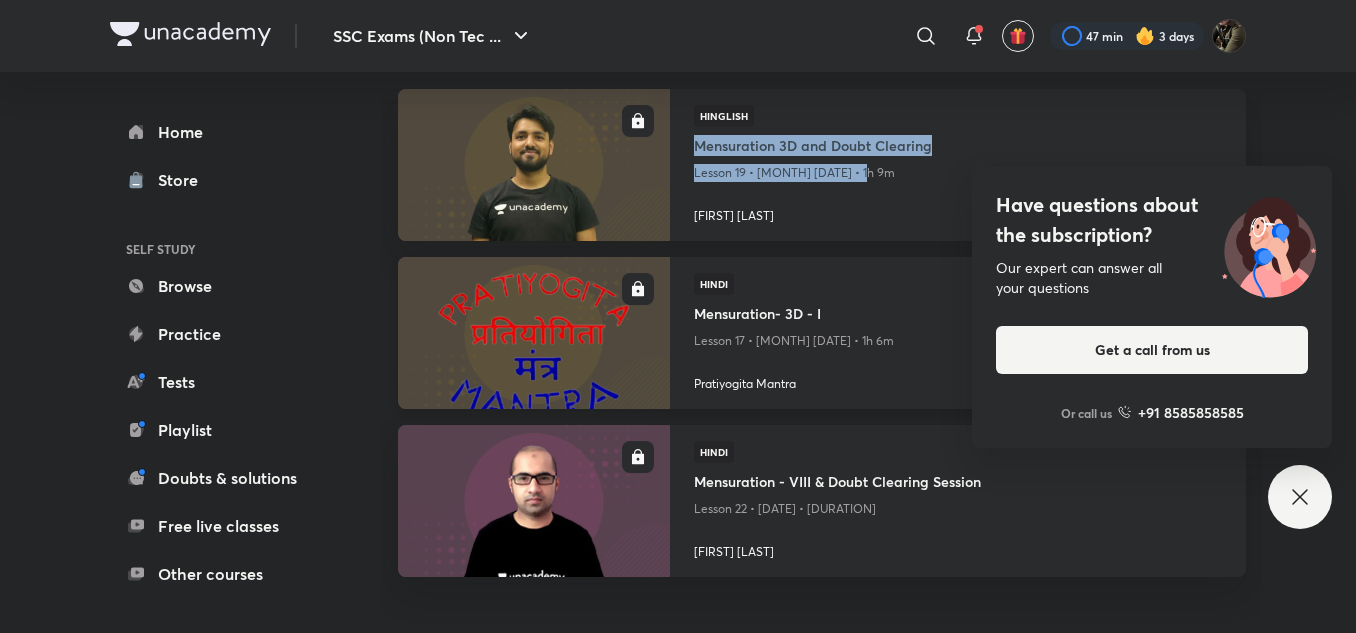 click on "Mensuration- 3D - I" at bounding box center [958, 315] 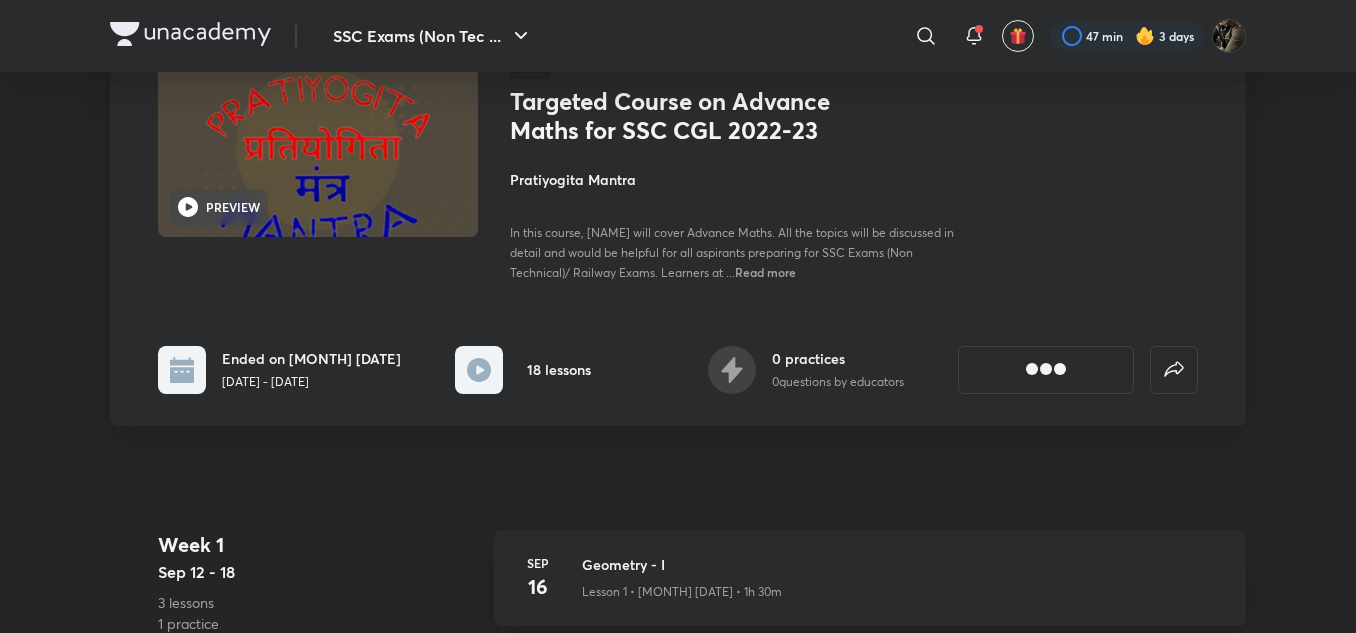 scroll, scrollTop: 0, scrollLeft: 0, axis: both 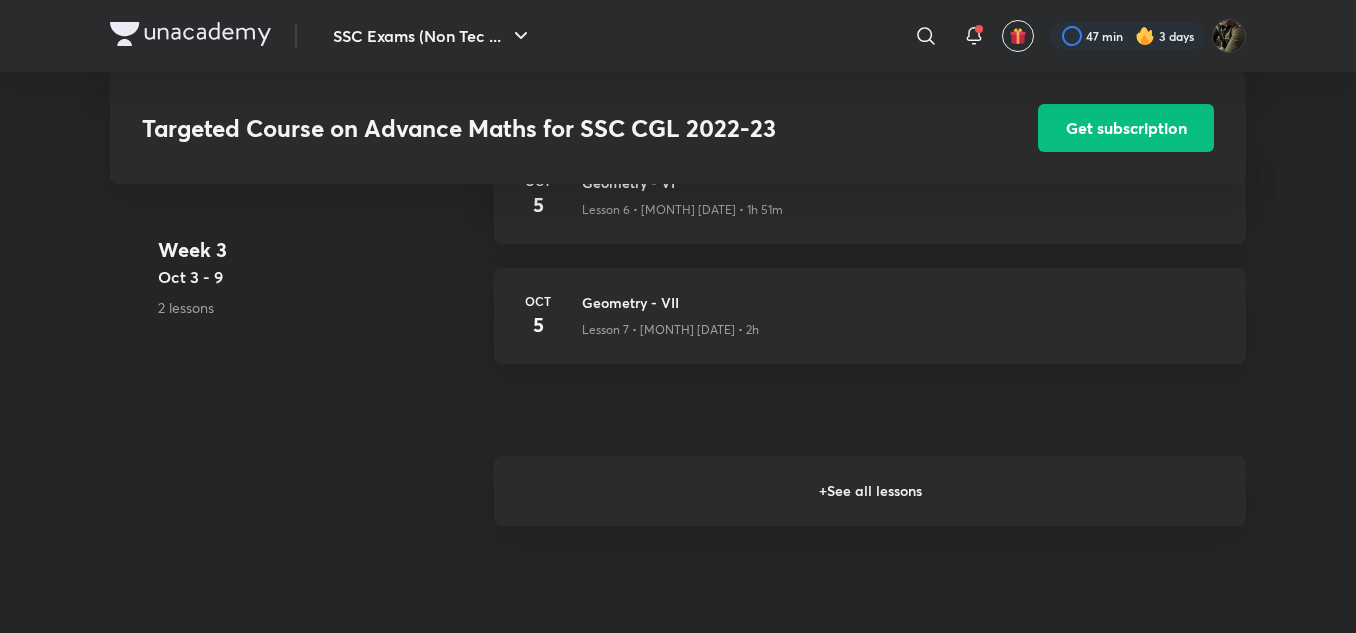 click on "+  See all lessons" at bounding box center (870, 491) 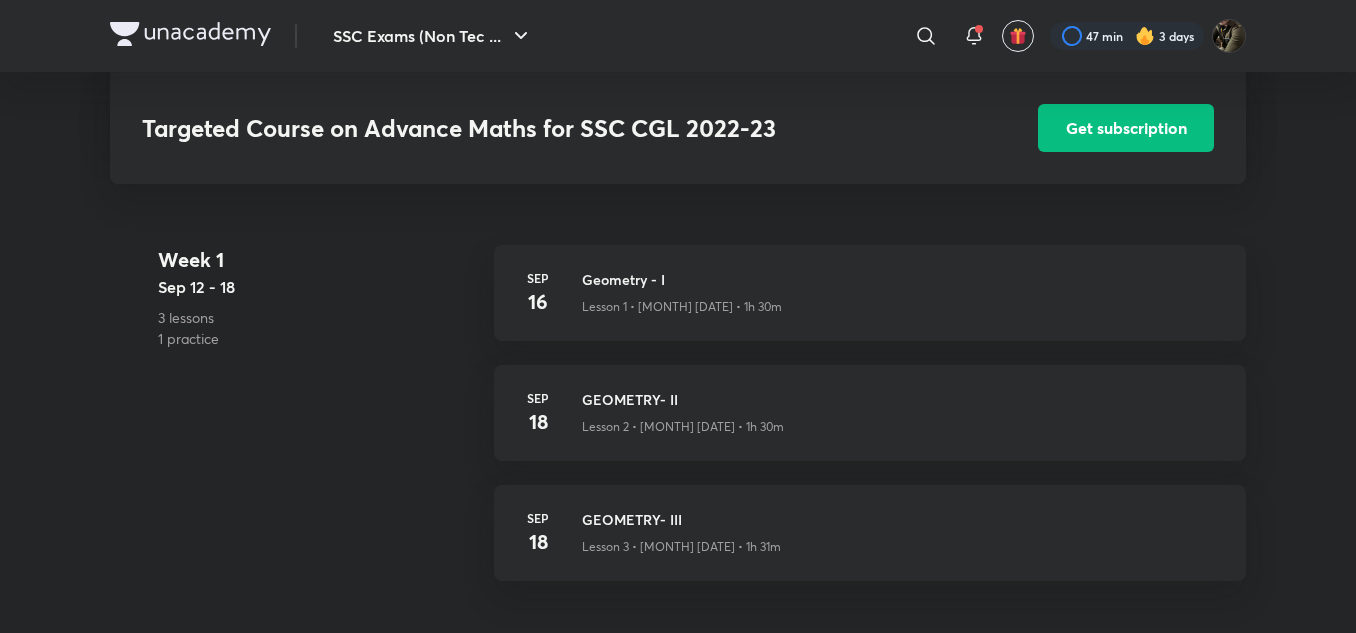 scroll, scrollTop: 319, scrollLeft: 0, axis: vertical 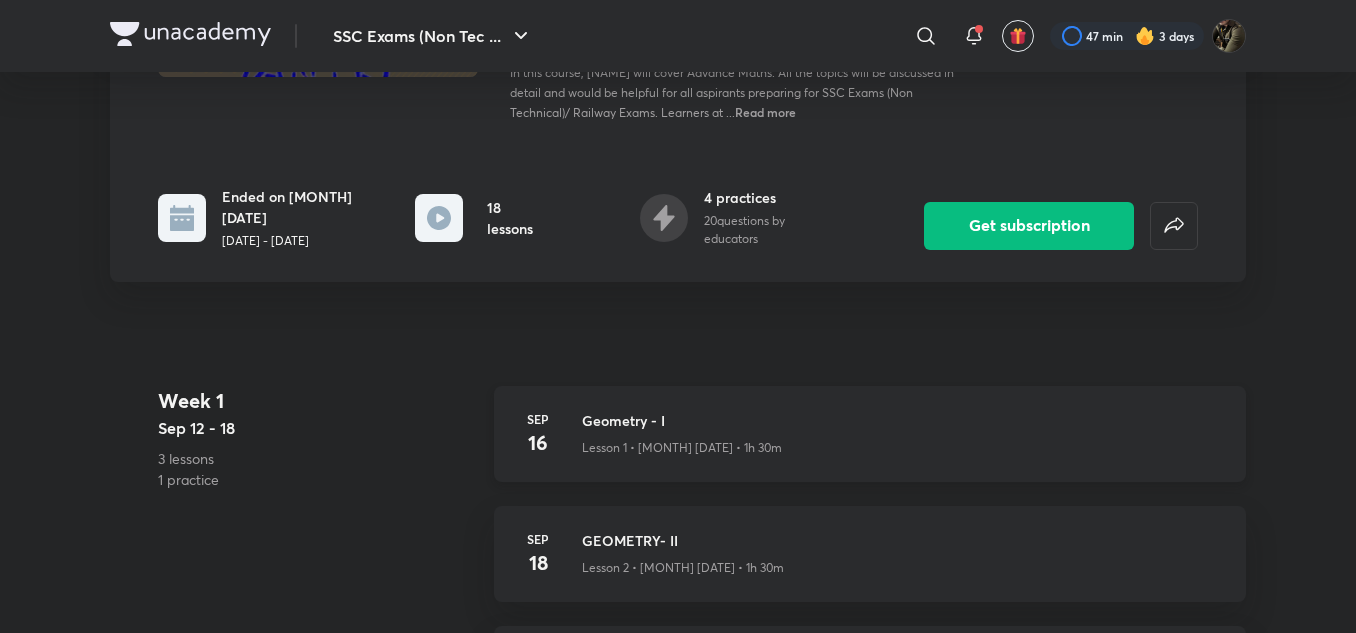 click on "Lesson 1 • [MONTH] [DATE] • 1h 30m" at bounding box center [682, 448] 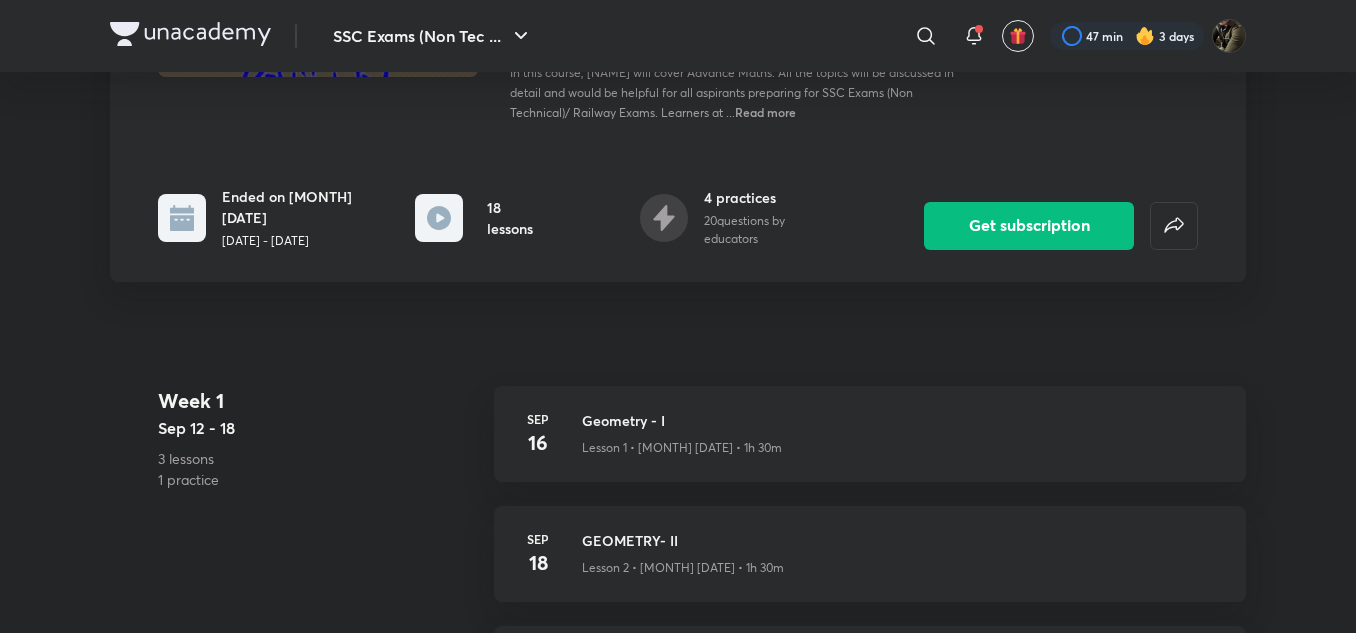 scroll, scrollTop: 0, scrollLeft: 0, axis: both 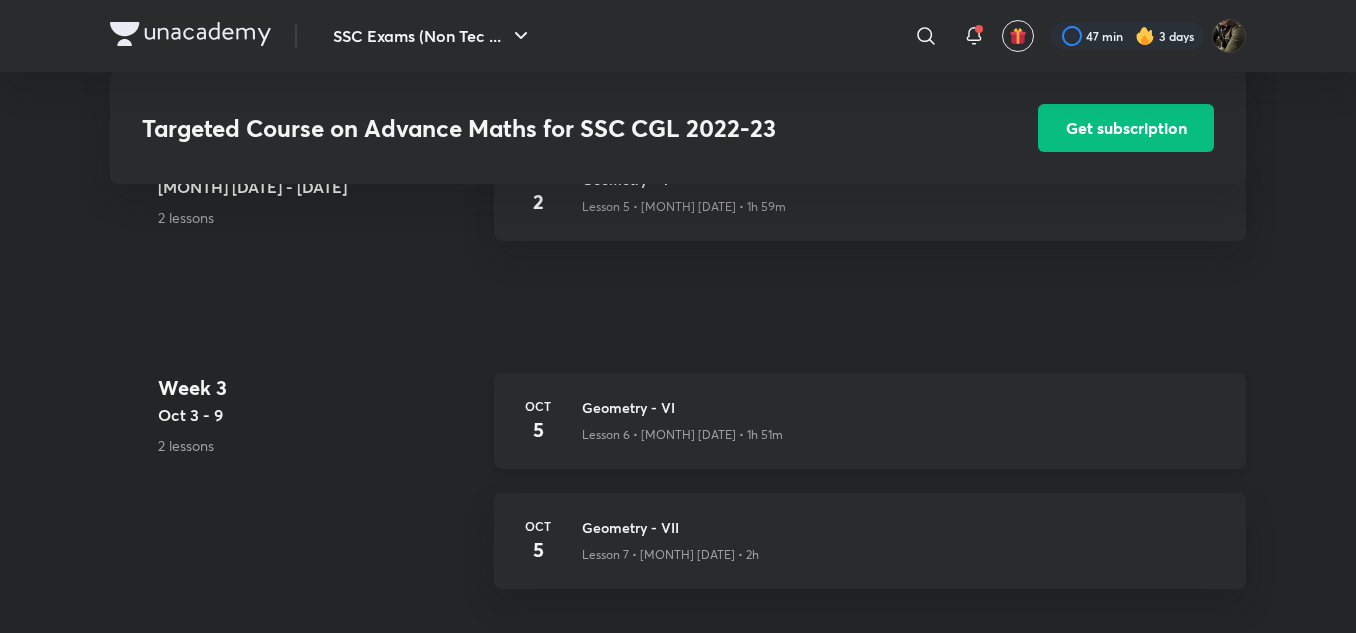 click on "Lesson 6 • [MONTH] [DATE] • 1h 51m" at bounding box center (902, 431) 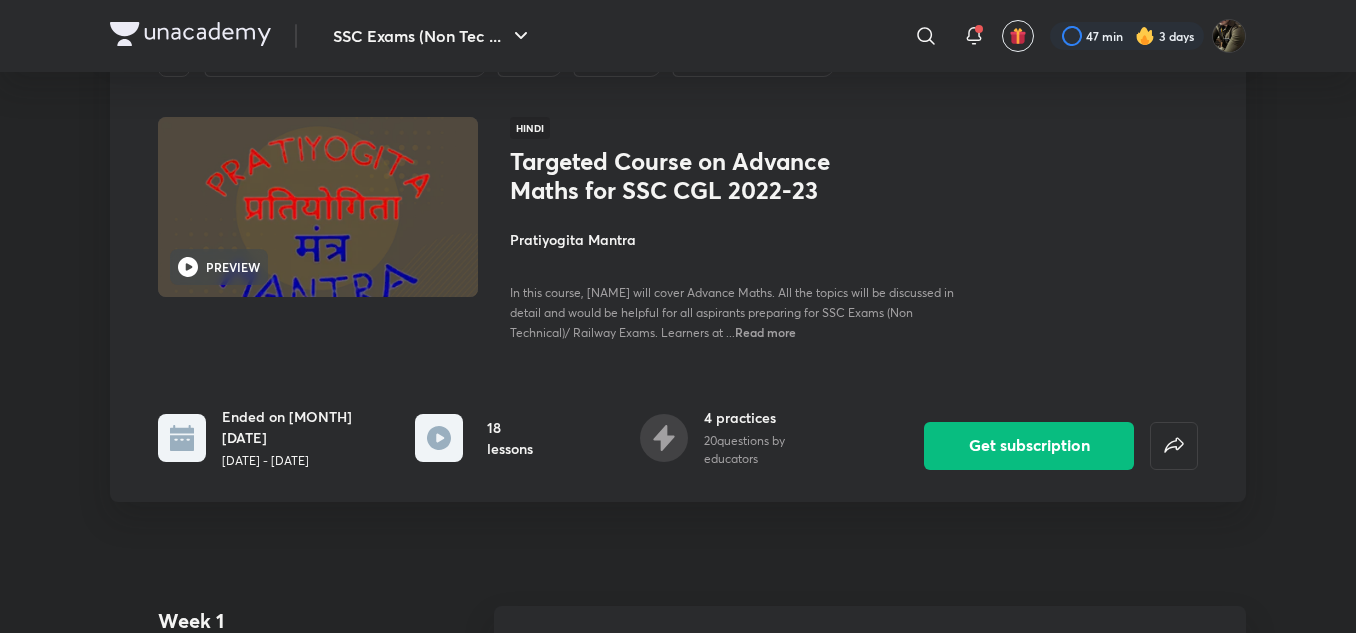 scroll, scrollTop: 85, scrollLeft: 0, axis: vertical 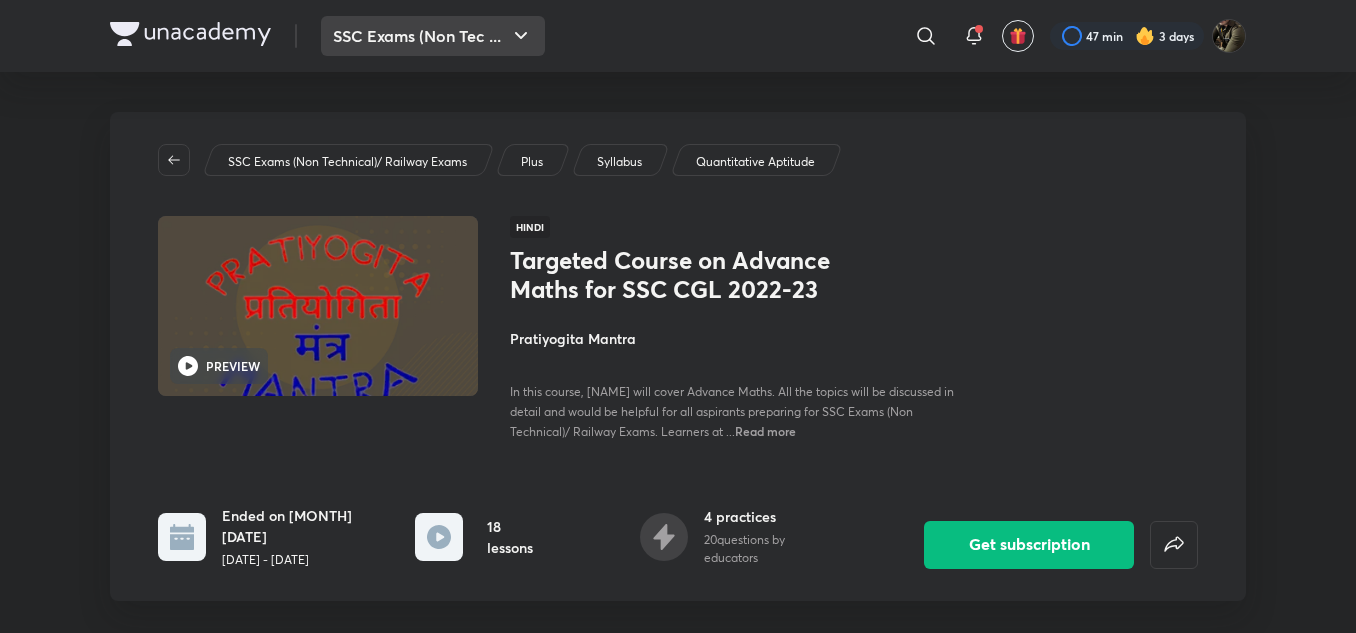 click on "SSC Exams (Non Tec ..." at bounding box center [433, 36] 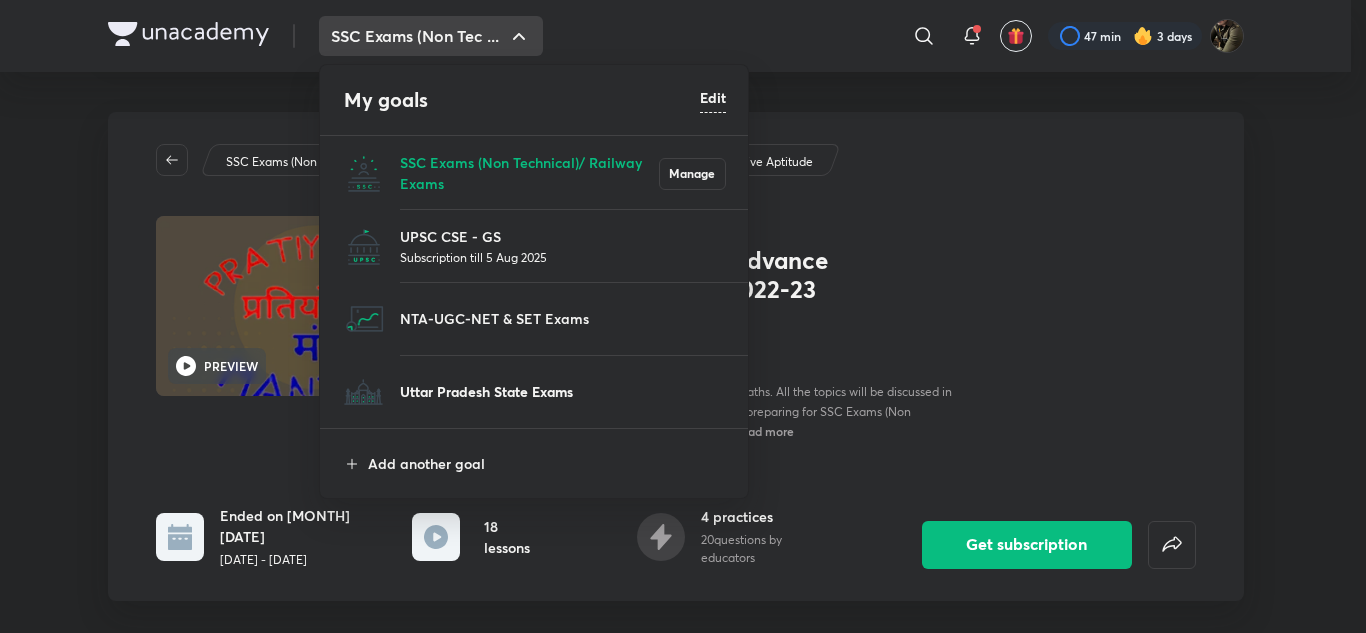 click on "Uttar Pradesh State Exams" at bounding box center (563, 391) 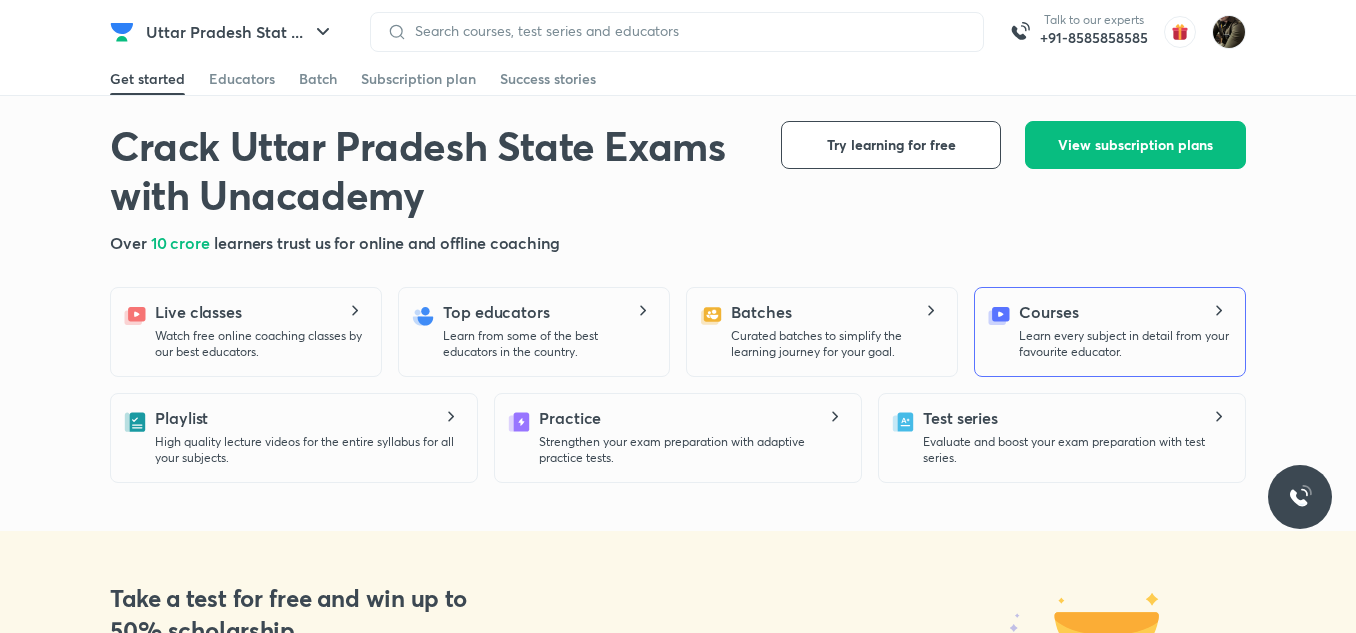 click on "Courses Learn every subject in detail from your favourite educator." at bounding box center (1110, 332) 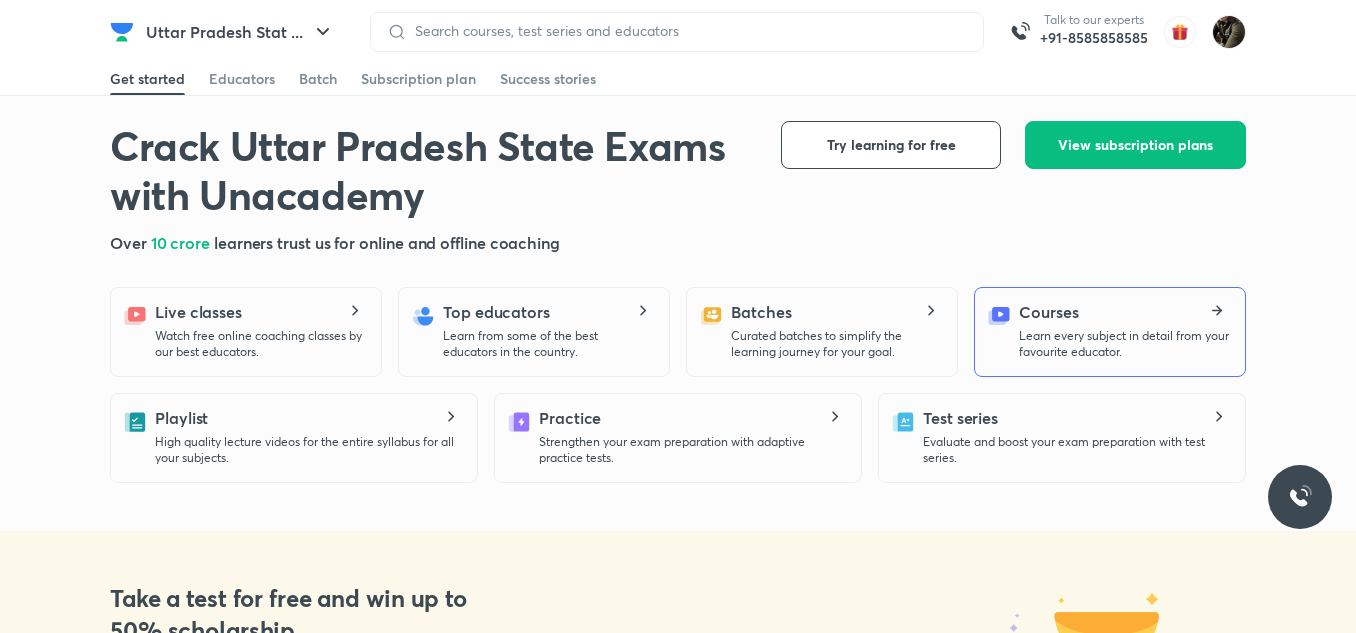 click on "Courses Learn every subject in detail from your favourite educator." at bounding box center (1124, 330) 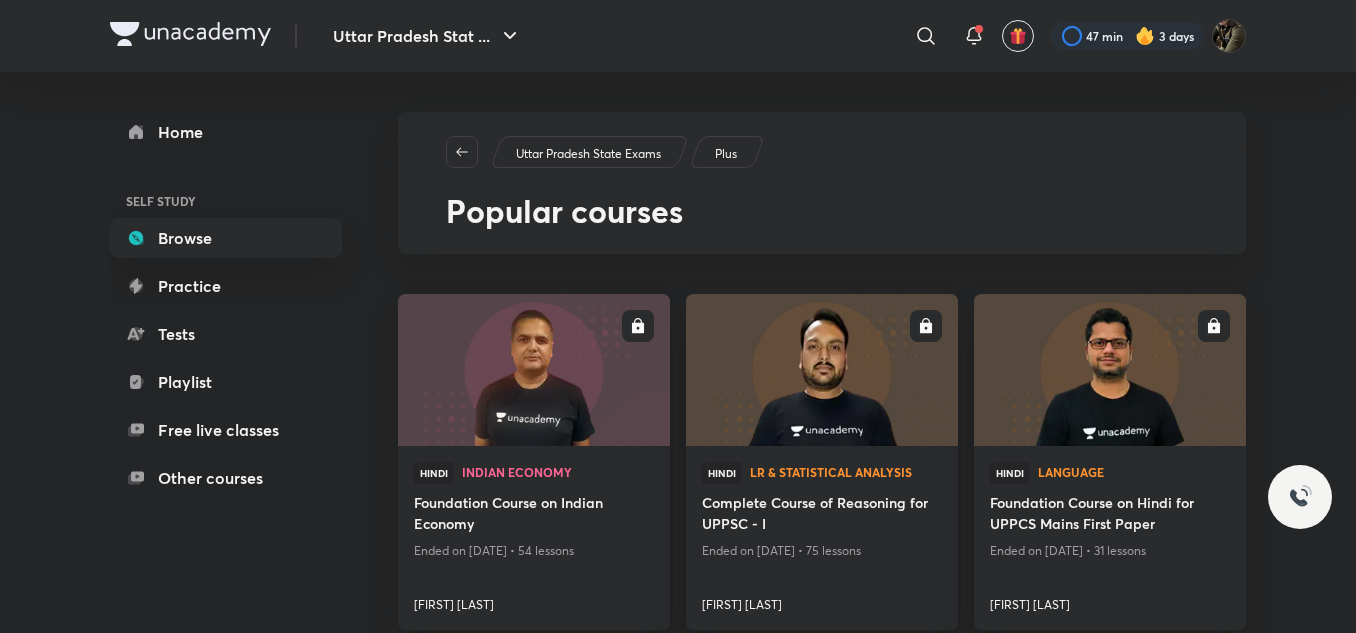 scroll, scrollTop: 0, scrollLeft: 0, axis: both 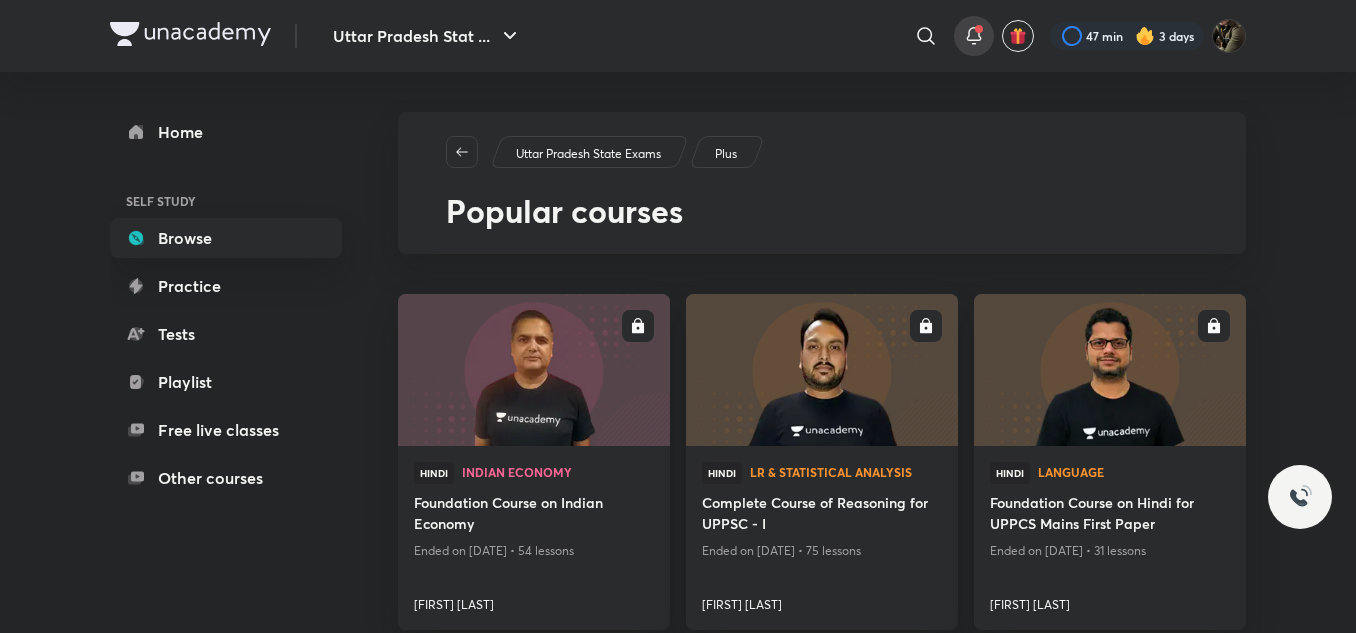 click 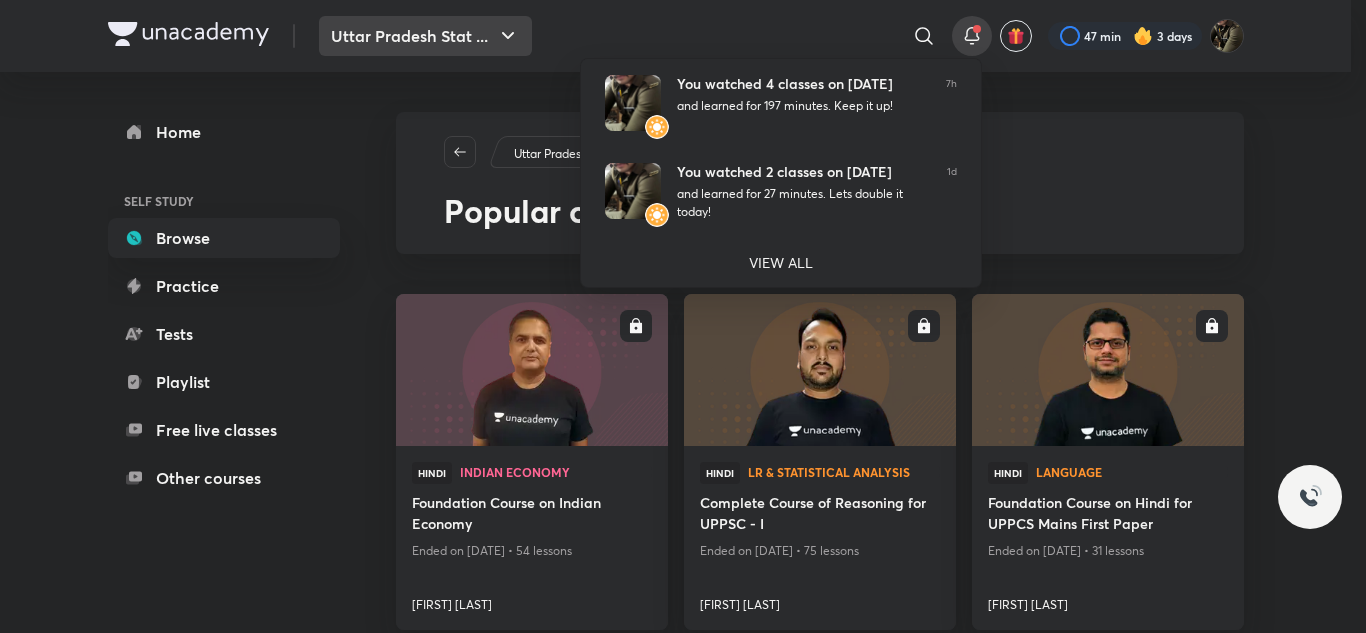 click at bounding box center (683, 316) 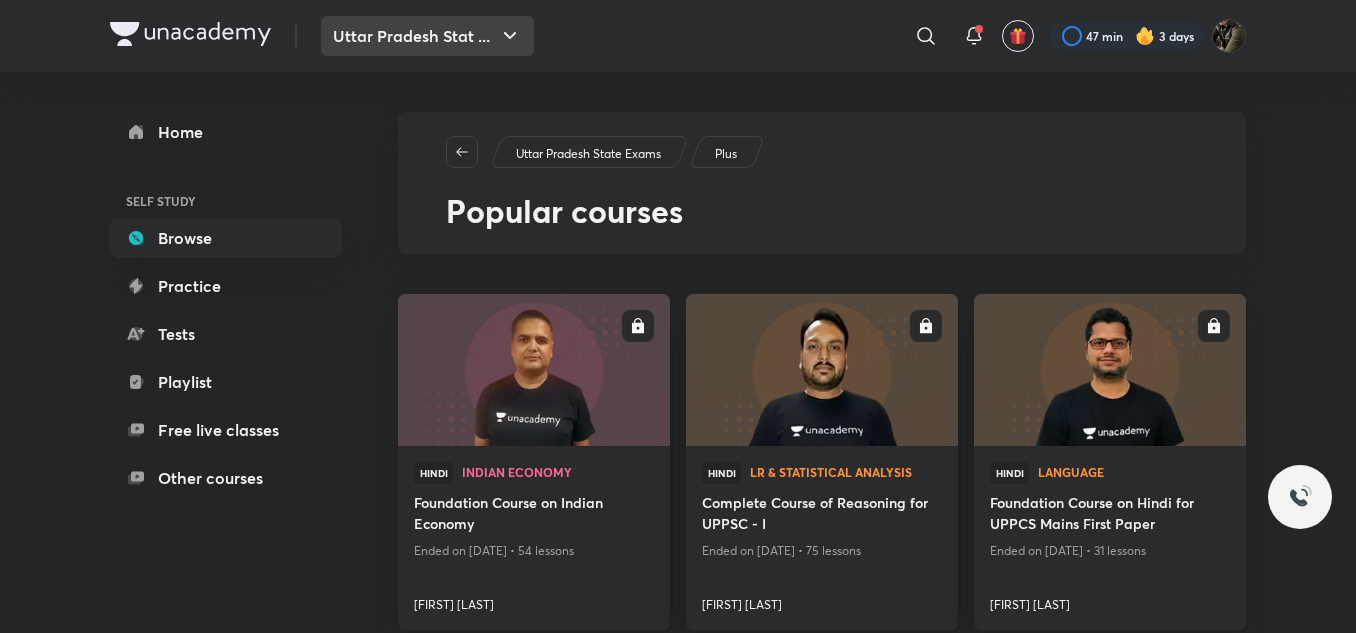 click on "Uttar Pradesh Stat ..." at bounding box center (427, 36) 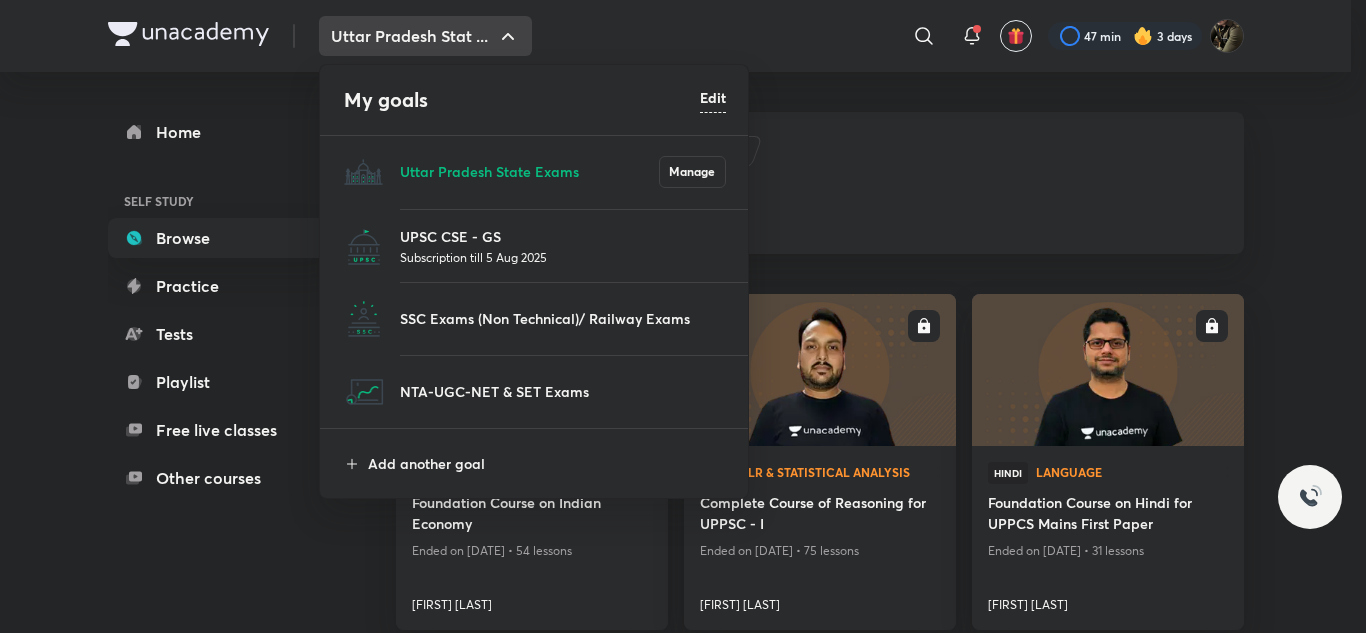 click on "Subscription till 5 Aug 2025" at bounding box center [563, 257] 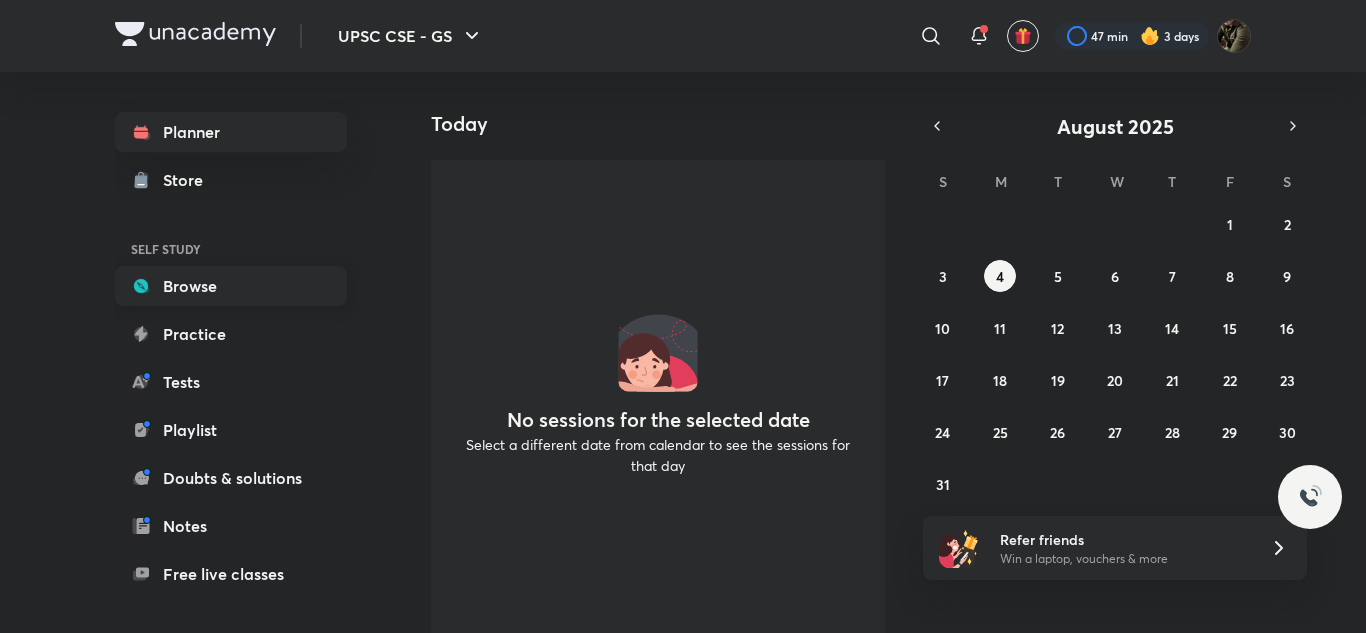 click on "Browse" at bounding box center [231, 286] 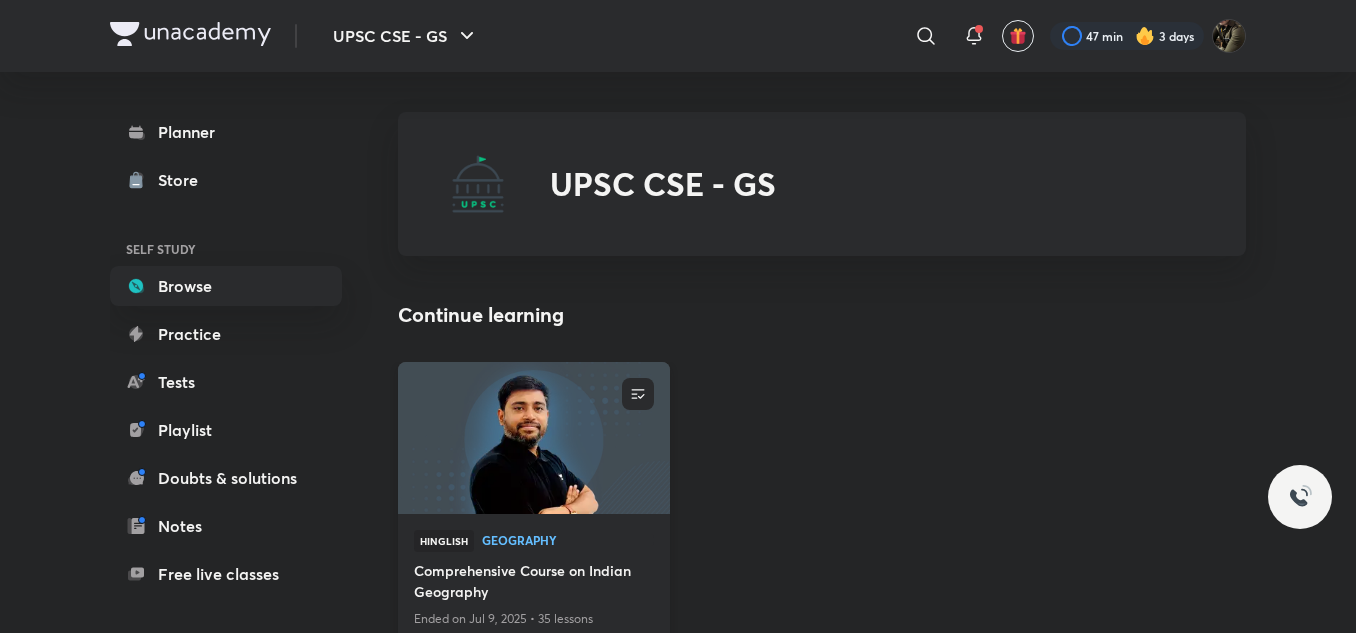 click at bounding box center [533, 437] 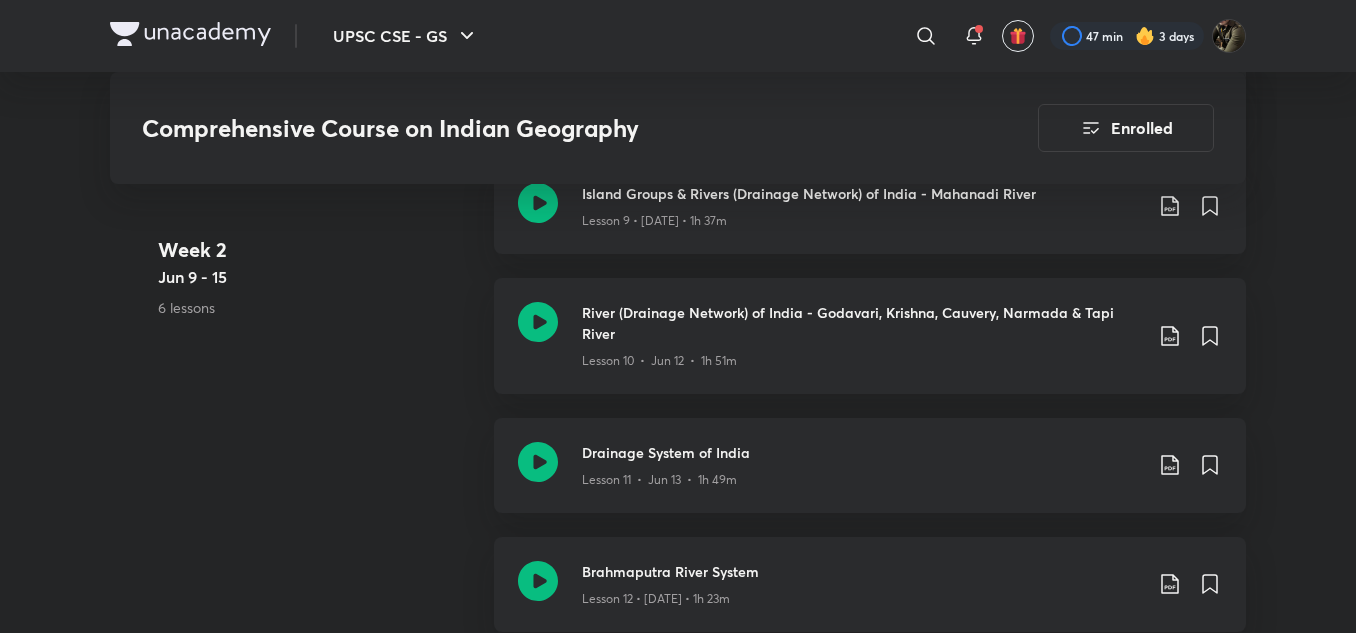 scroll, scrollTop: 2329, scrollLeft: 0, axis: vertical 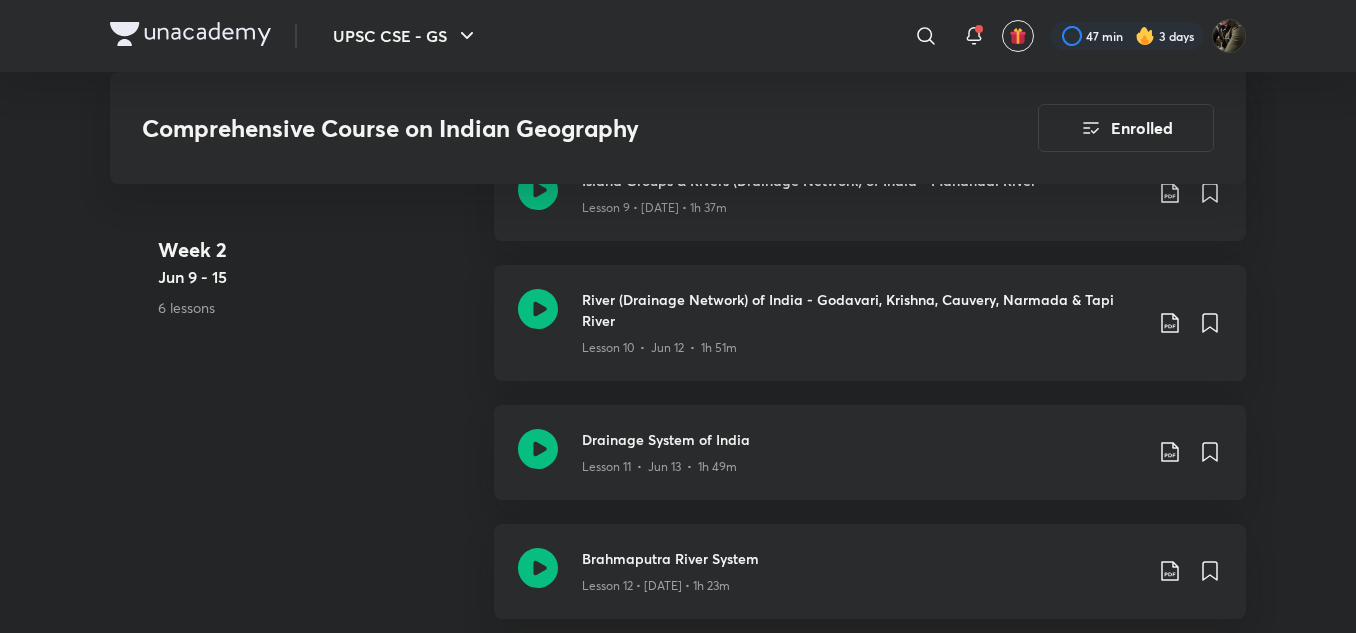 drag, startPoint x: 1340, startPoint y: 223, endPoint x: 1336, endPoint y: 176, distance: 47.169907 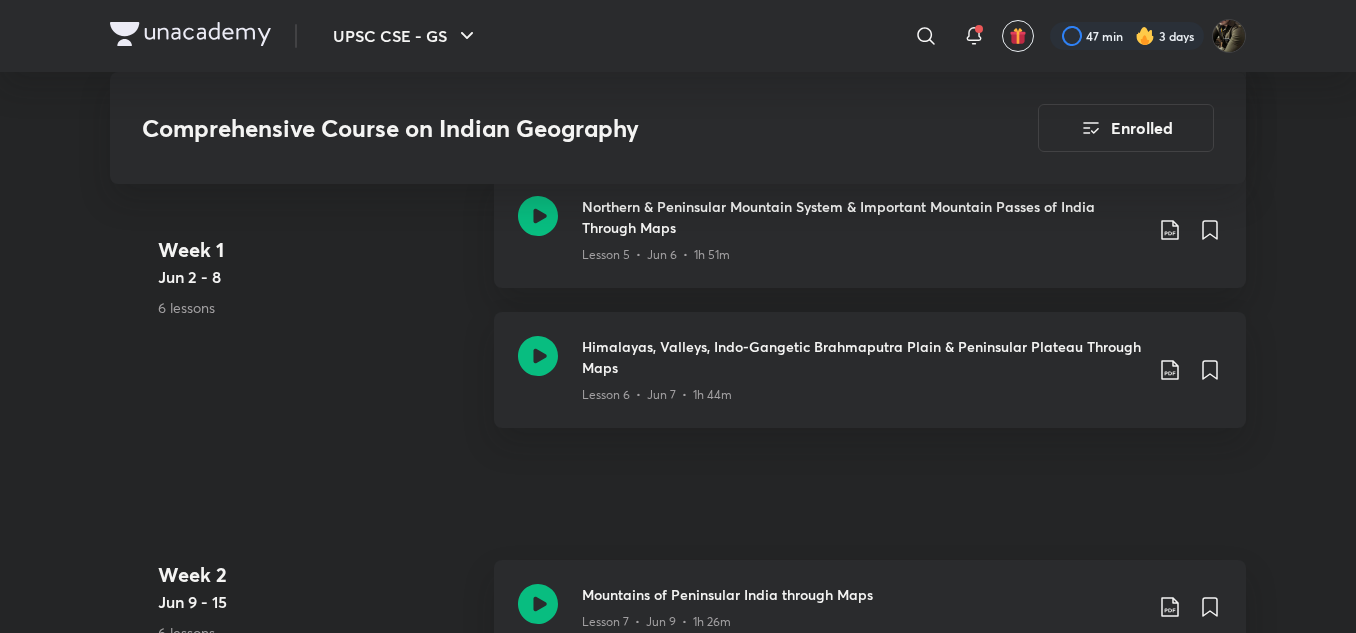 scroll, scrollTop: 1630, scrollLeft: 0, axis: vertical 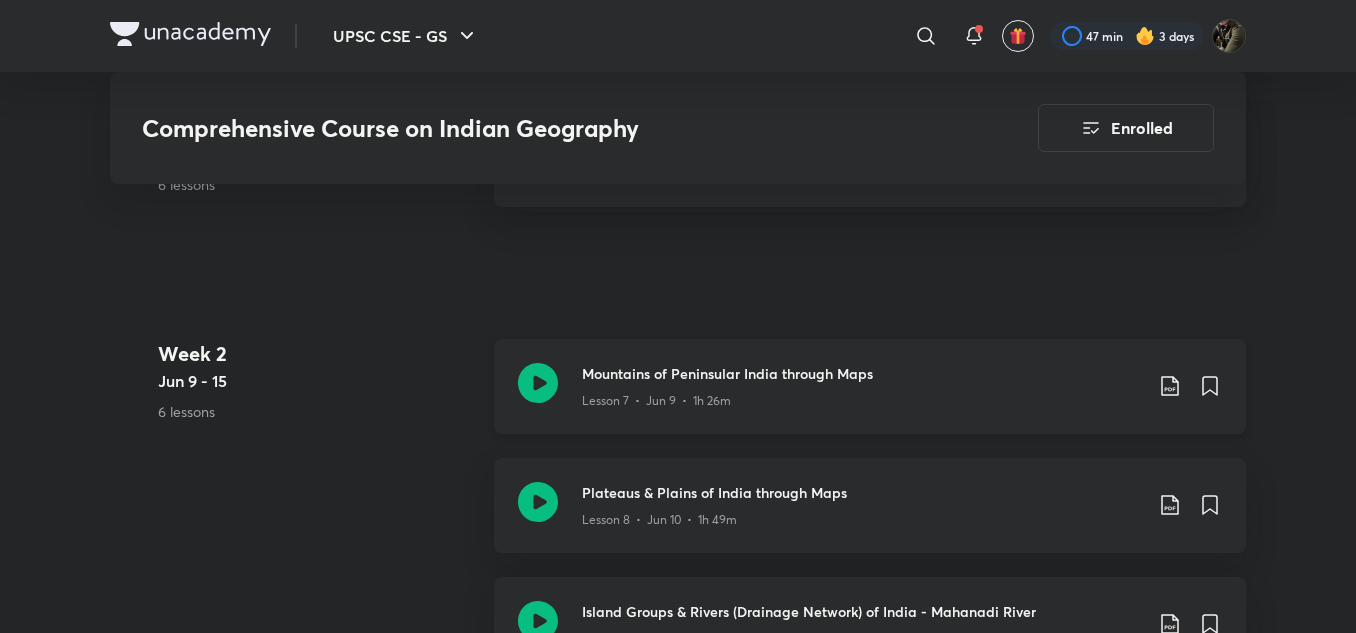 click on "Mountains of Peninsular India through Maps" at bounding box center [862, 373] 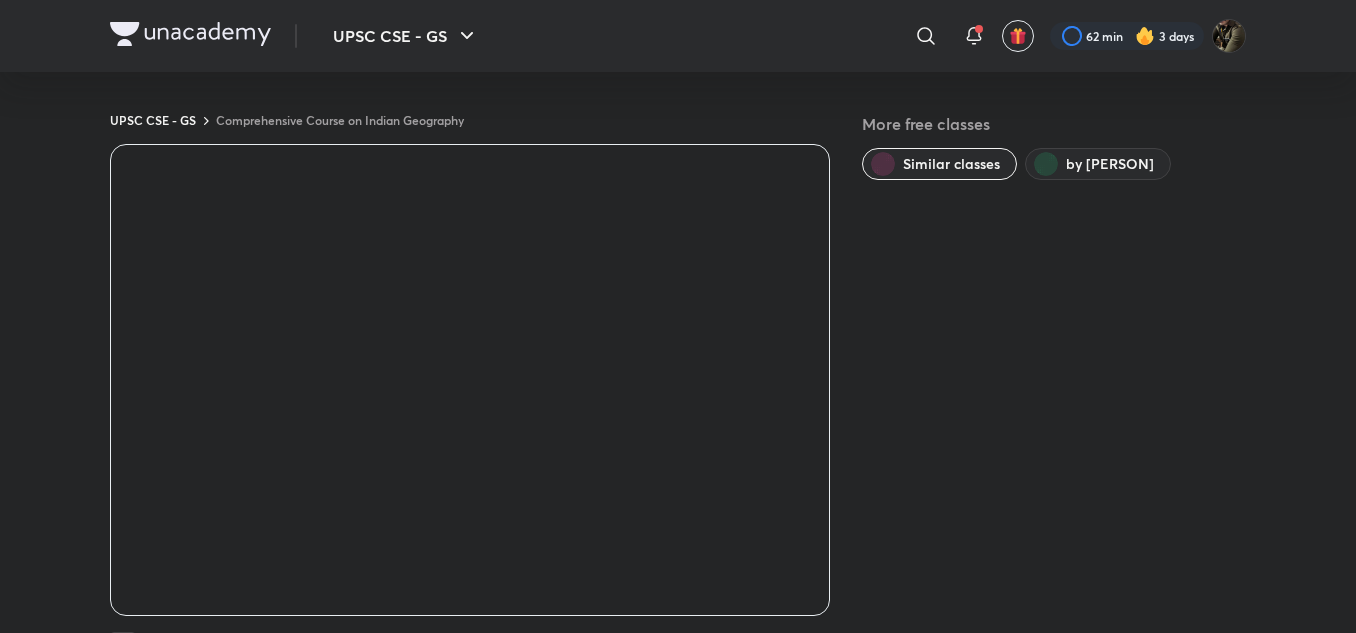 scroll, scrollTop: 0, scrollLeft: 0, axis: both 